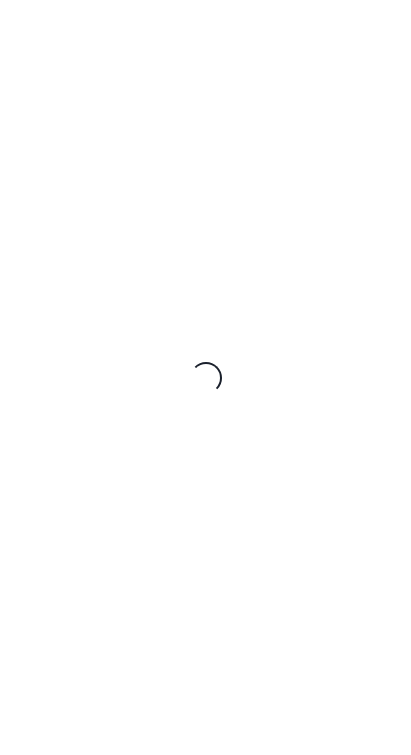 scroll, scrollTop: 0, scrollLeft: 0, axis: both 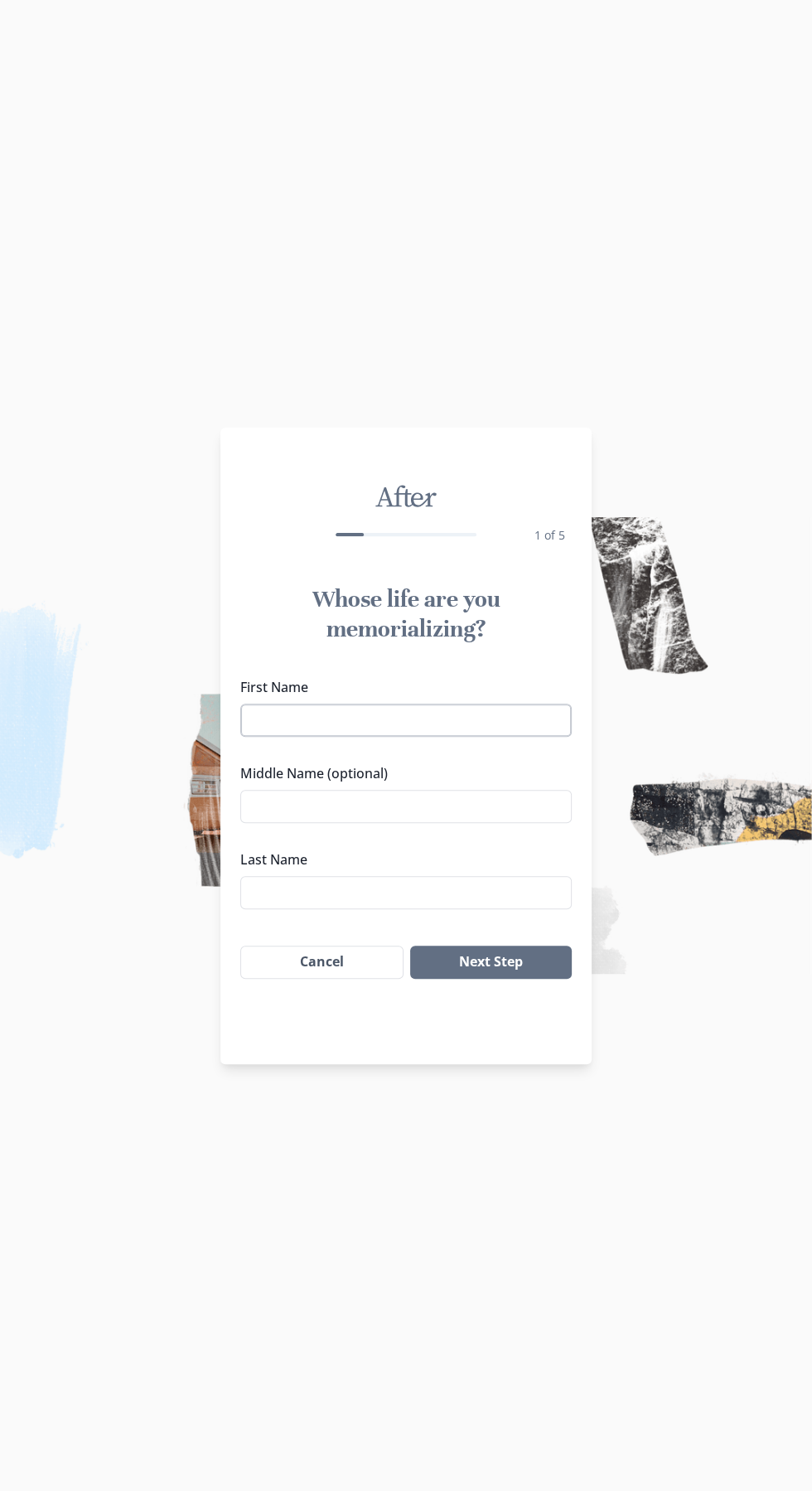 click on "First Name" at bounding box center (406, 720) 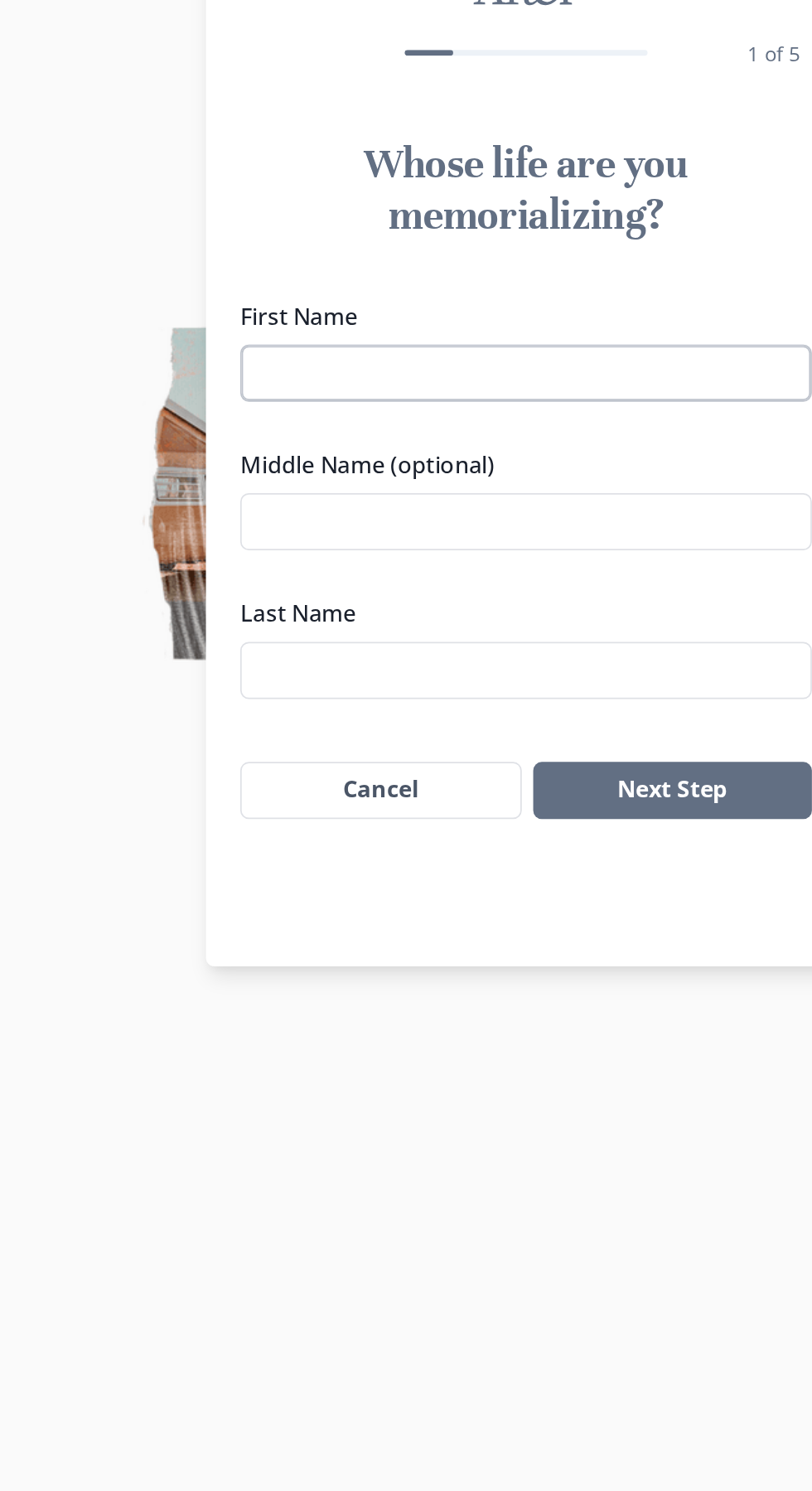 type on "[FIRST]" 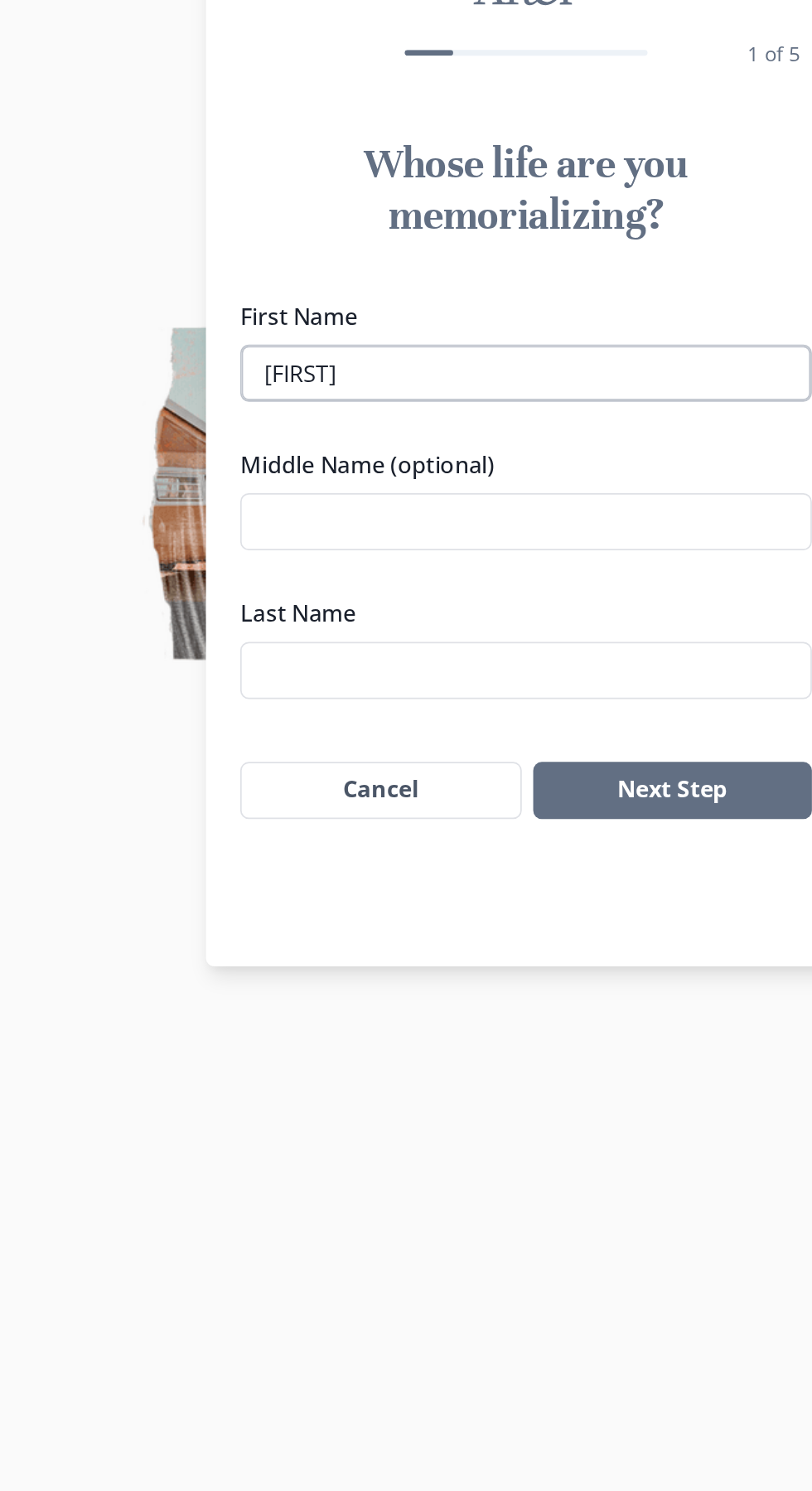 type on "[LAST_NAME]" 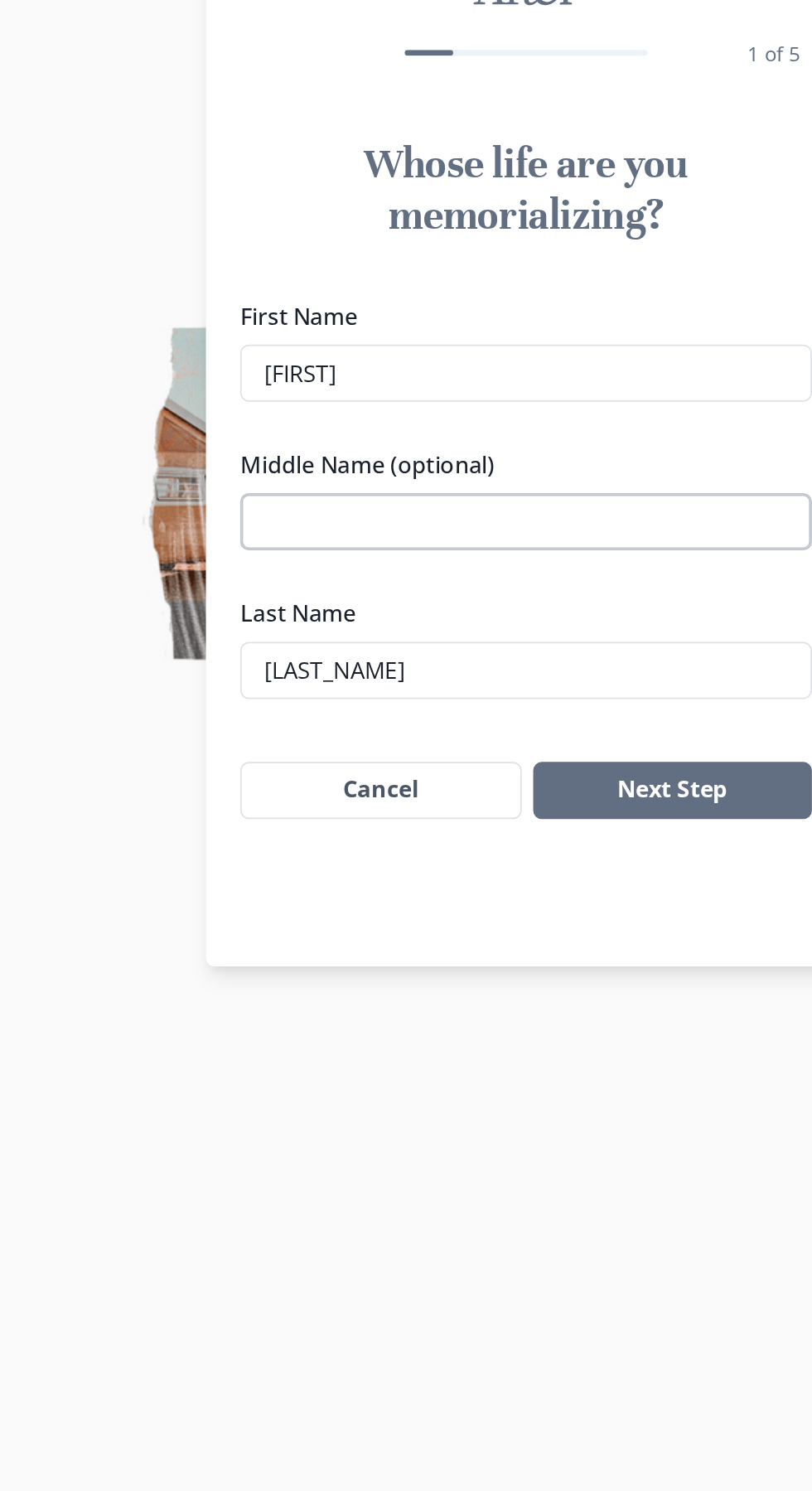 click on "Middle Name (optional)" at bounding box center (406, 806) 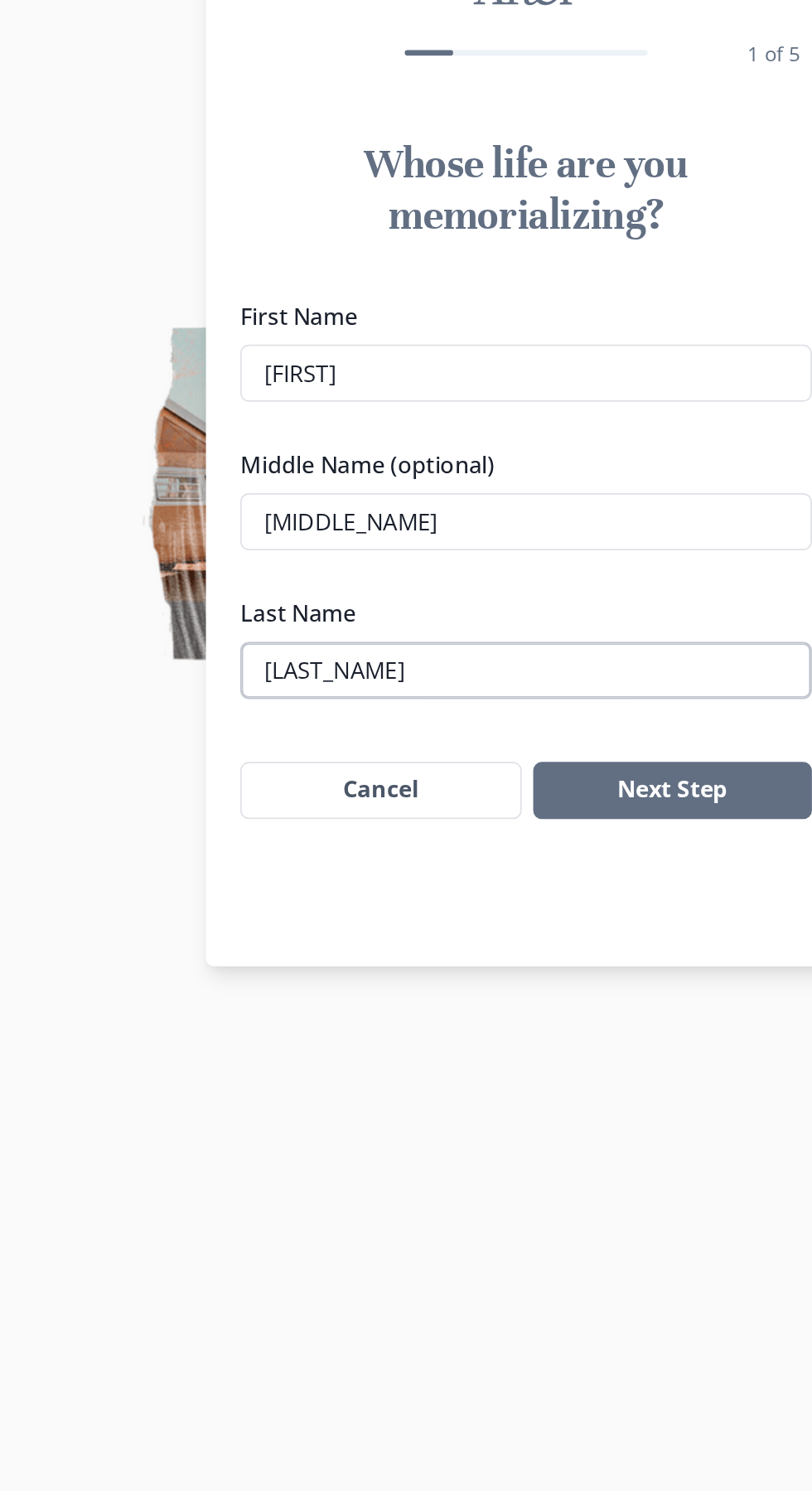type on "[MIDDLE_NAME]" 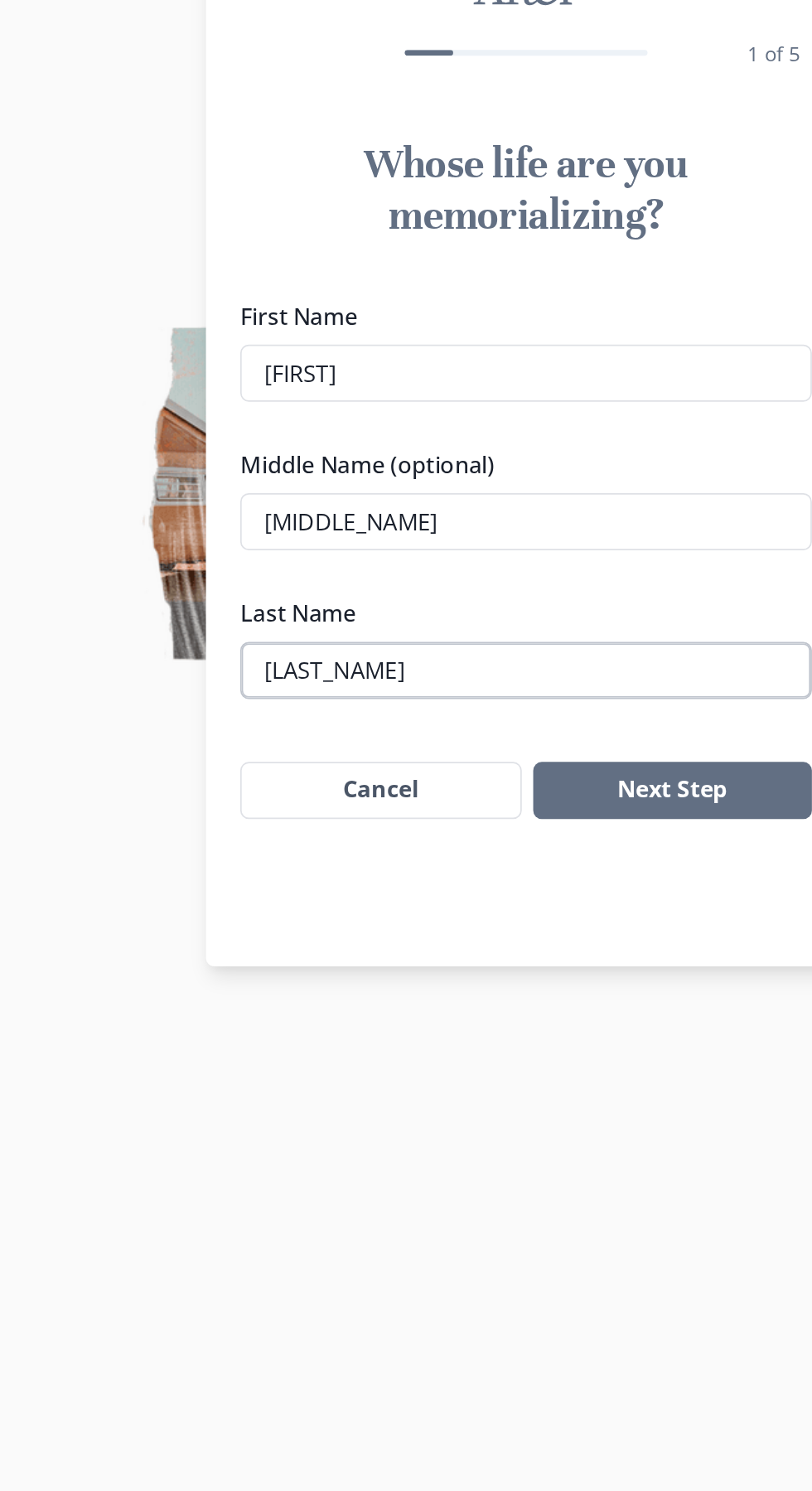 type on "[LAST_NAME]" 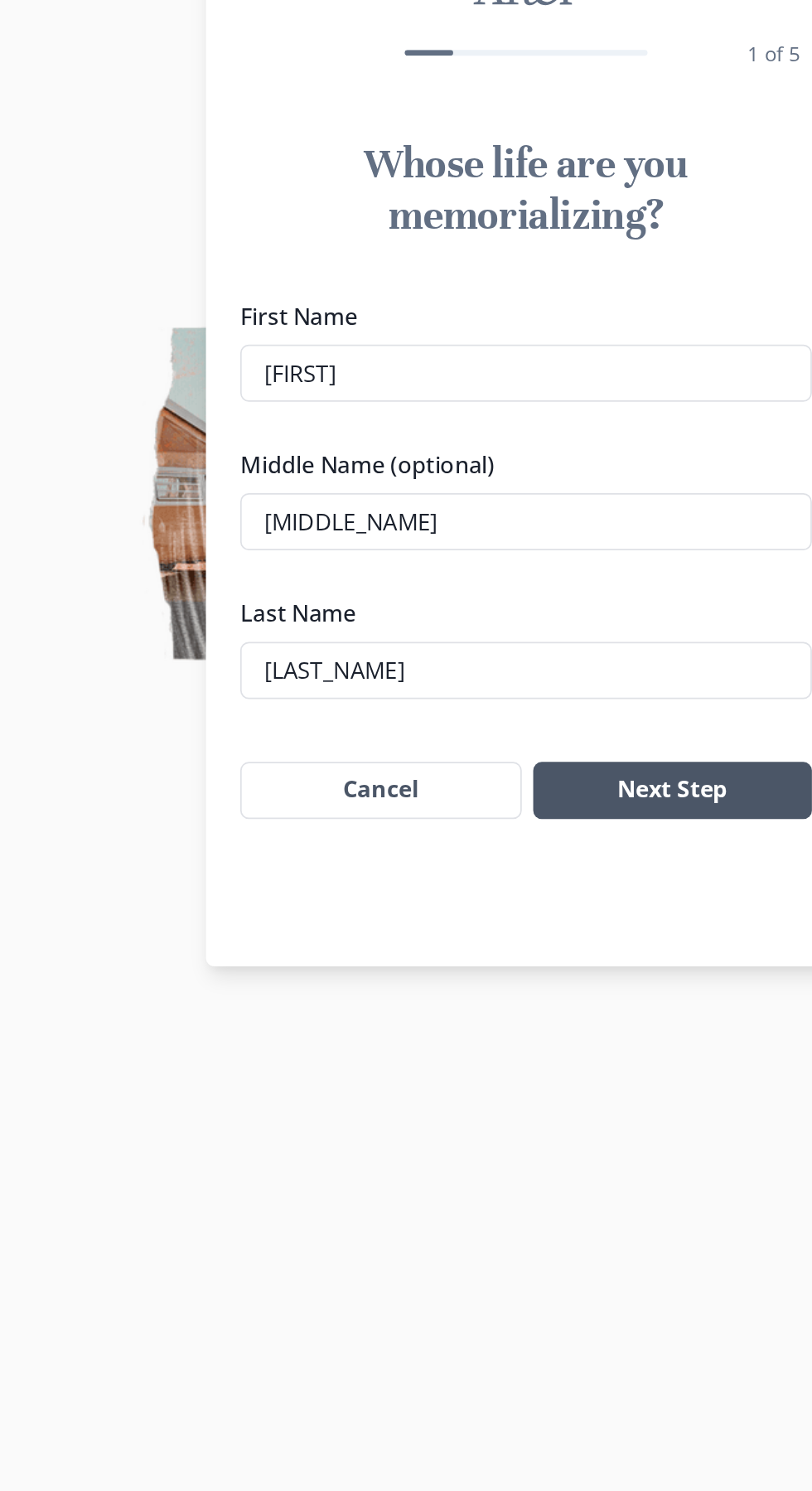 click on "Next Step" at bounding box center [491, 962] 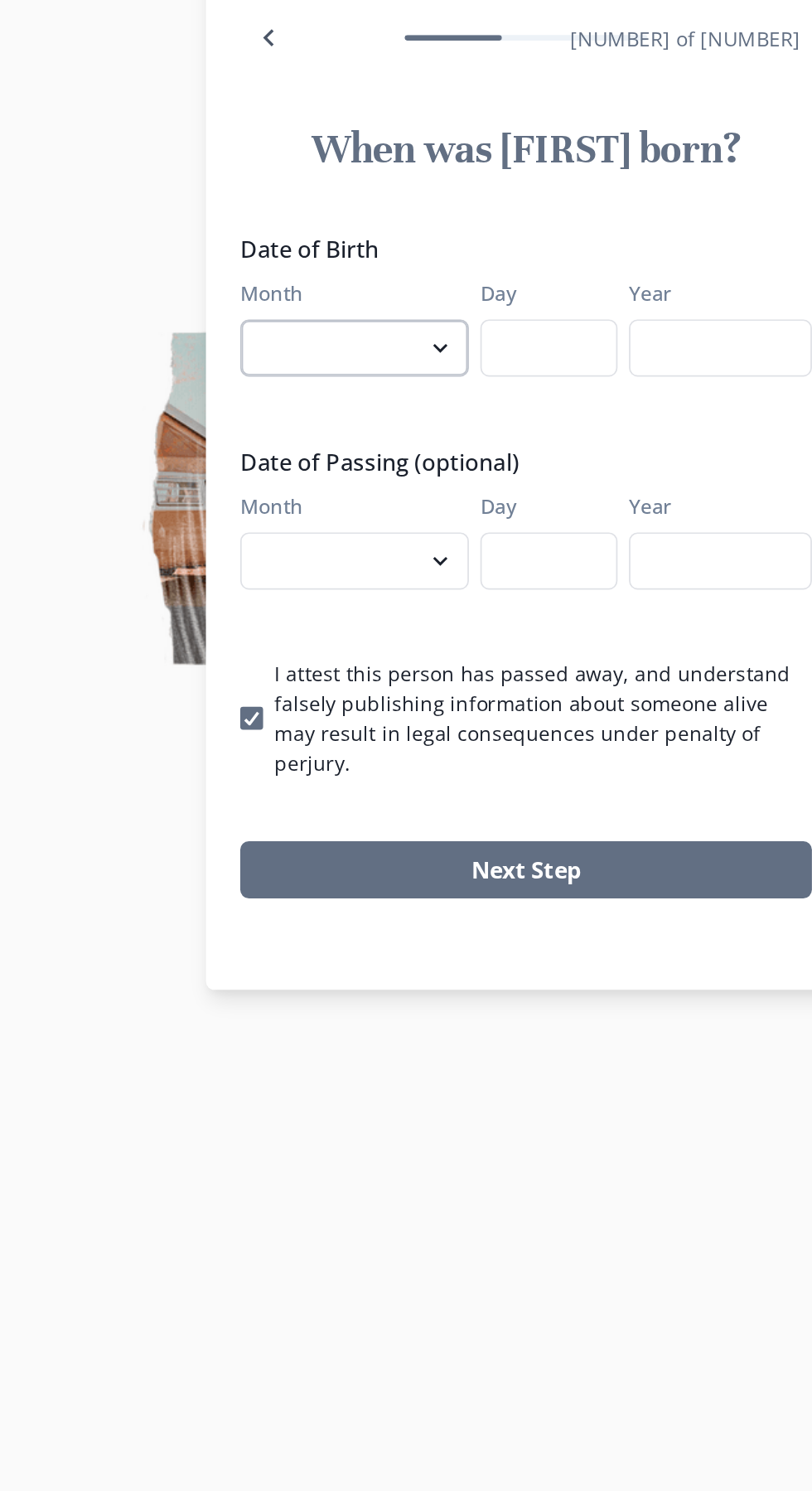 click on "[MONTH] [MONTH] [MONTH] [MONTH] [MONTH] [MONTH] [MONTH] [MONTH] [MONTH] [MONTH] [MONTH] [MONTH]" at bounding box center (307, 703) 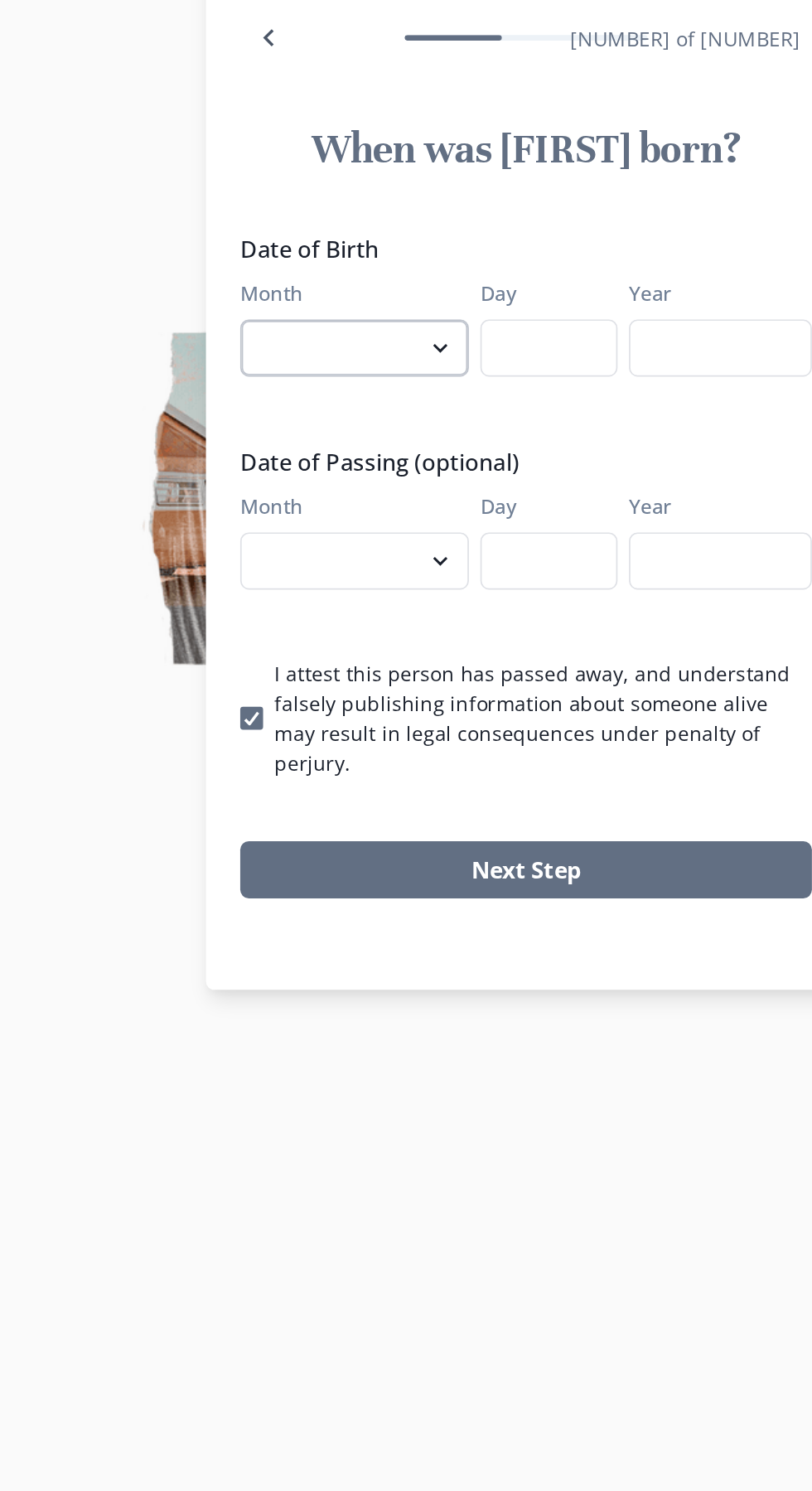 select on "1" 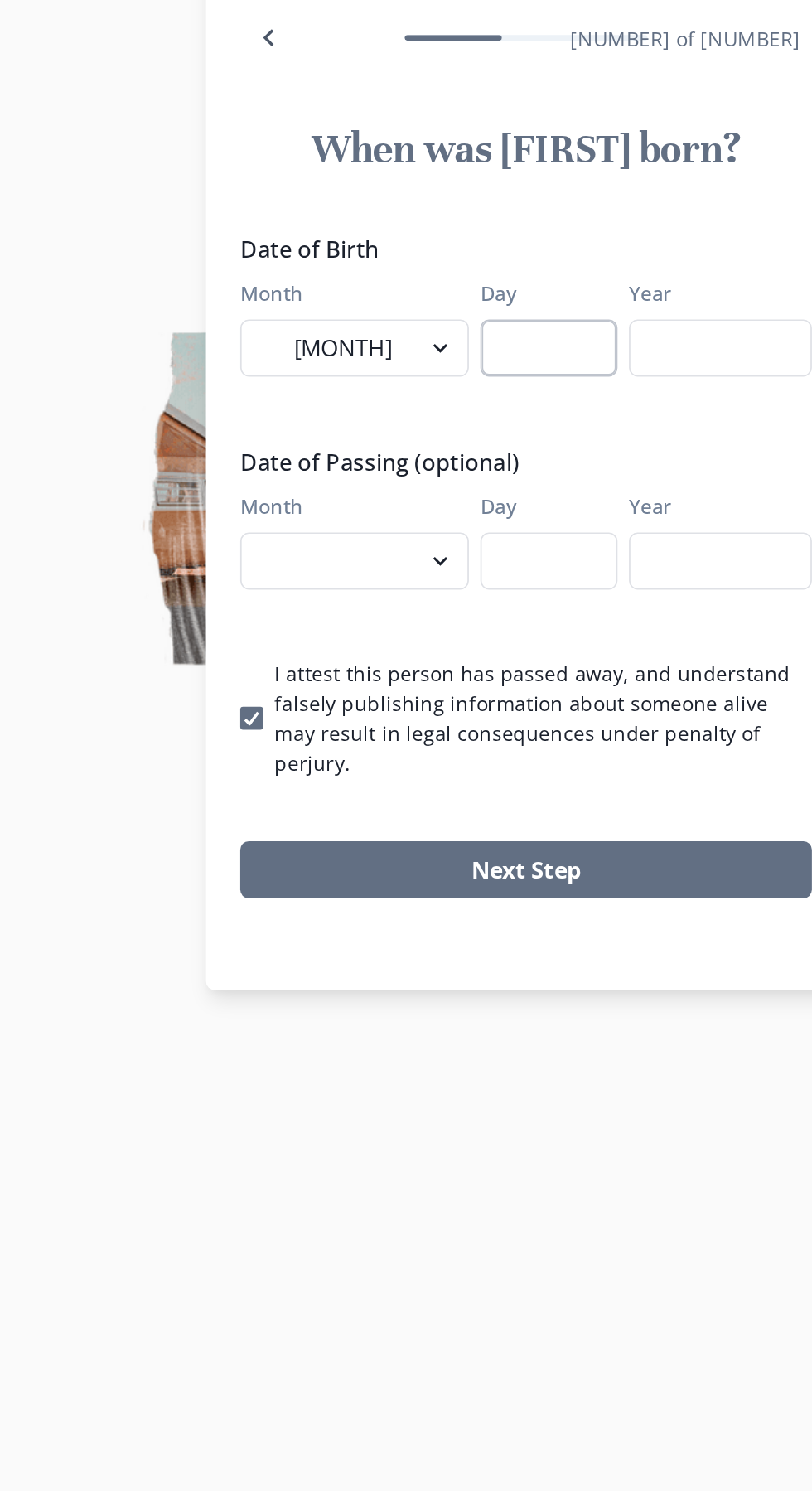 click on "Day" at bounding box center (419, 703) 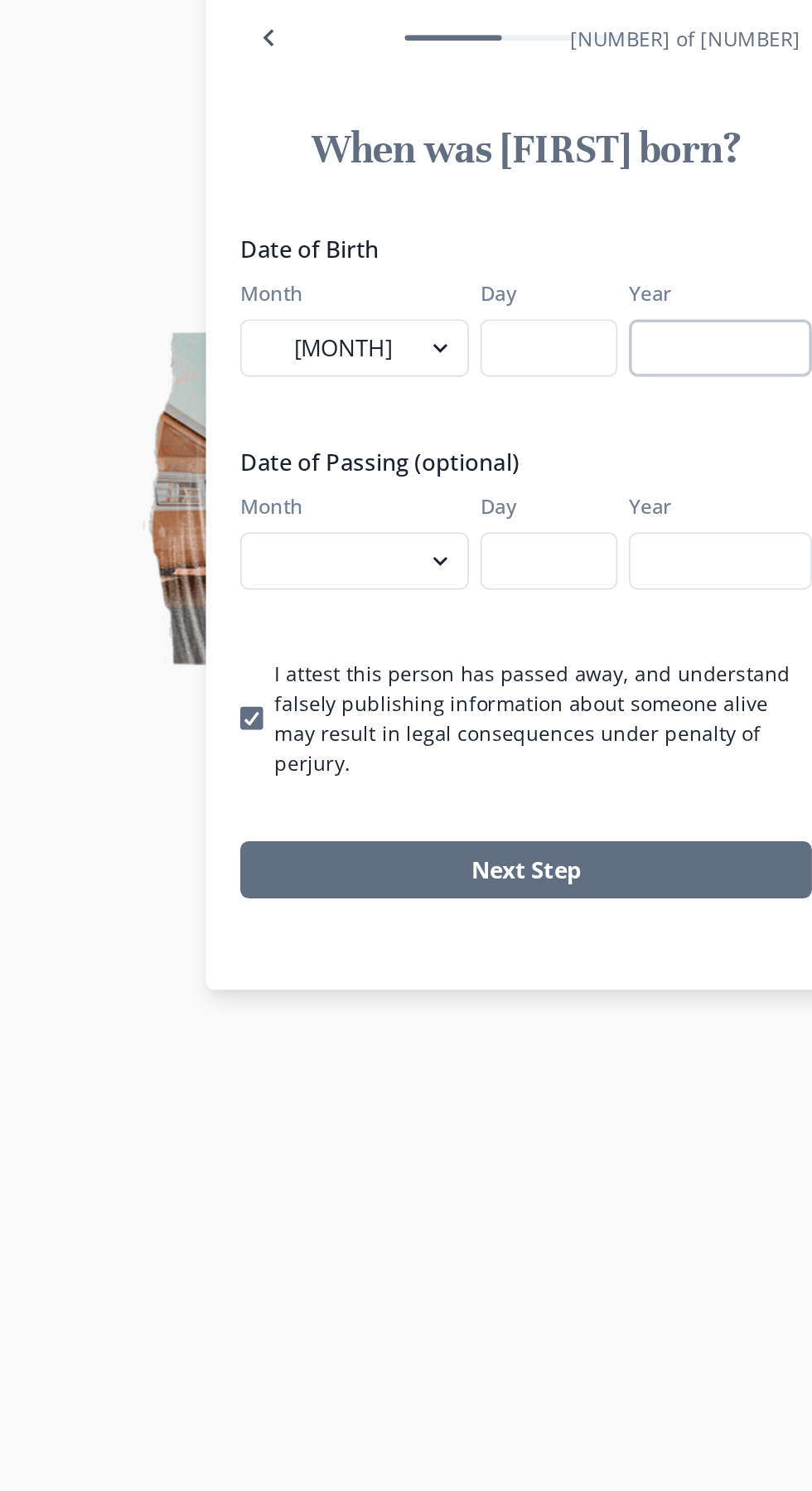 type on "[NUMBER]" 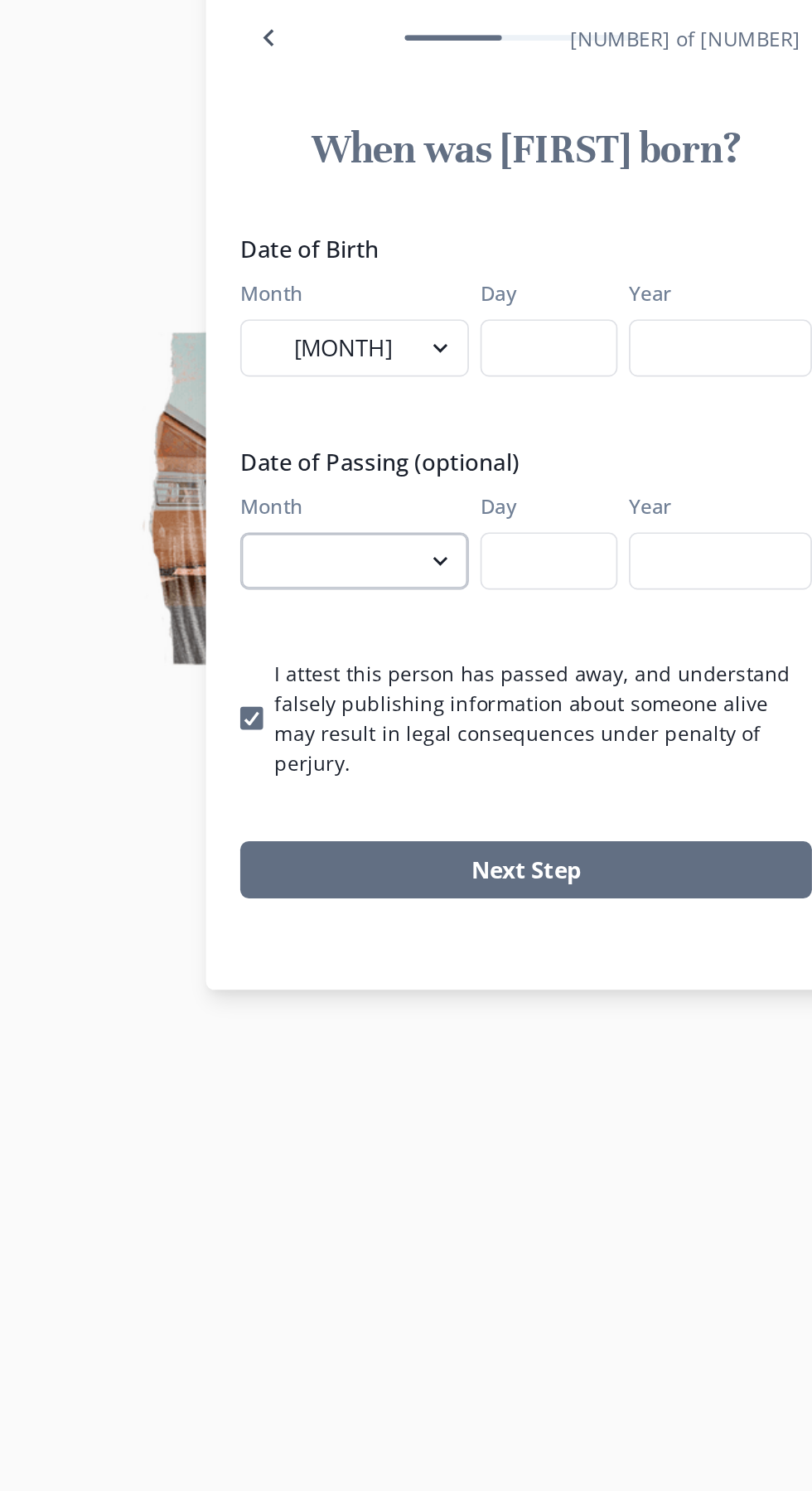 type on "[YEAR]" 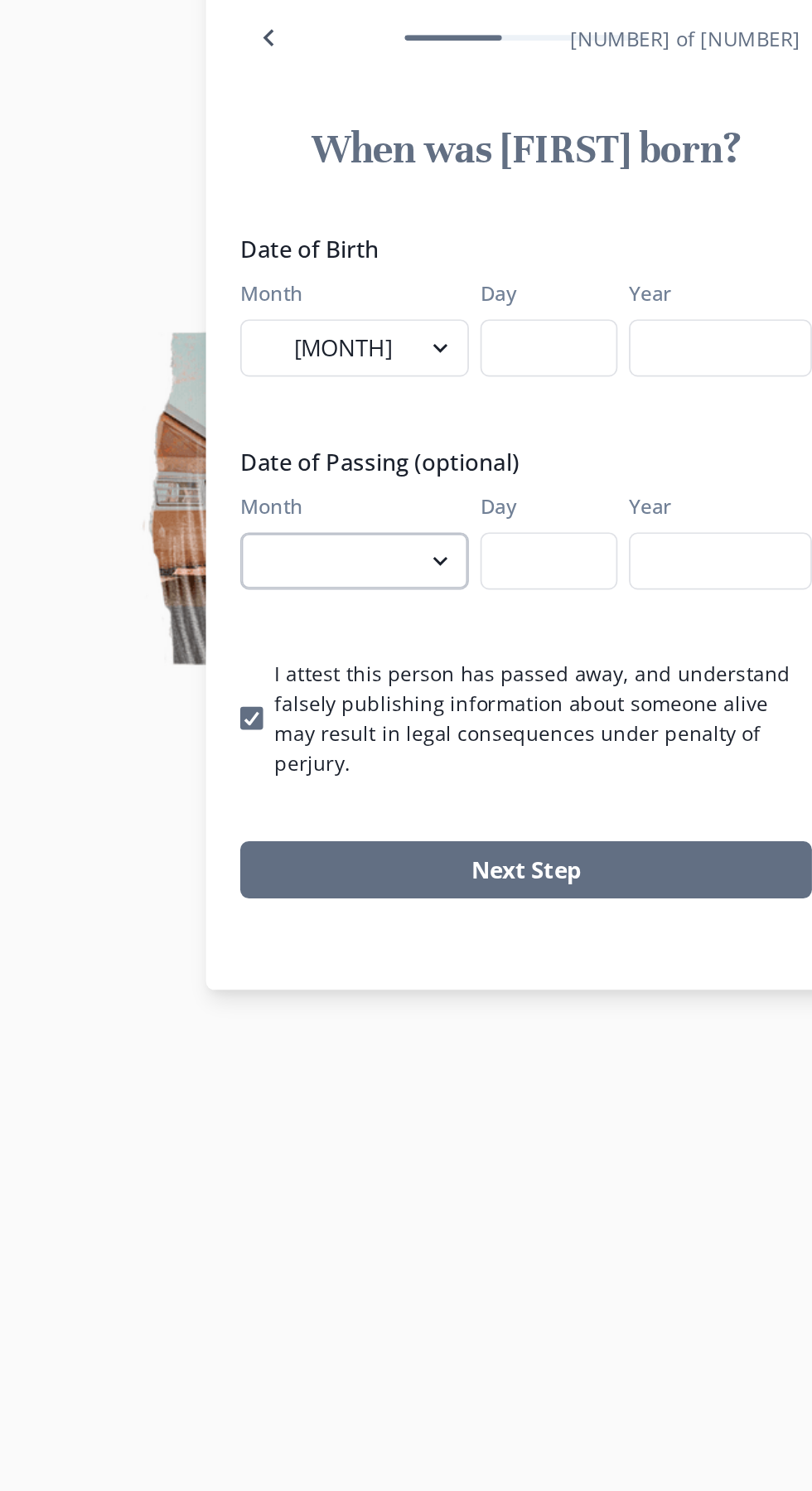 click on "[MONTH] [MONTH] [MONTH] [MONTH] [MONTH] [MONTH] [MONTH] [MONTH] [MONTH] [MONTH] [MONTH] [MONTH]" at bounding box center [307, 826] 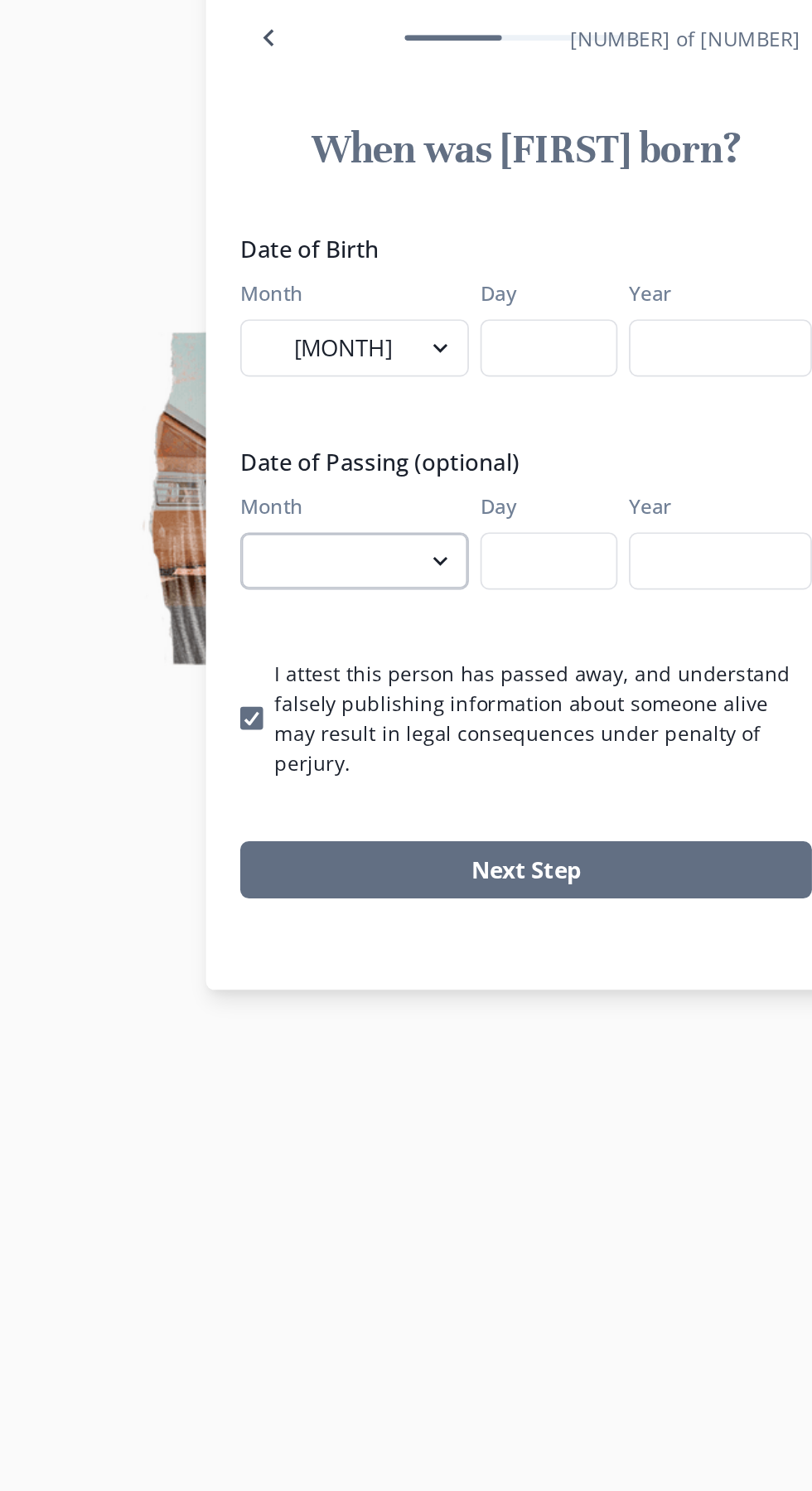 select on "6" 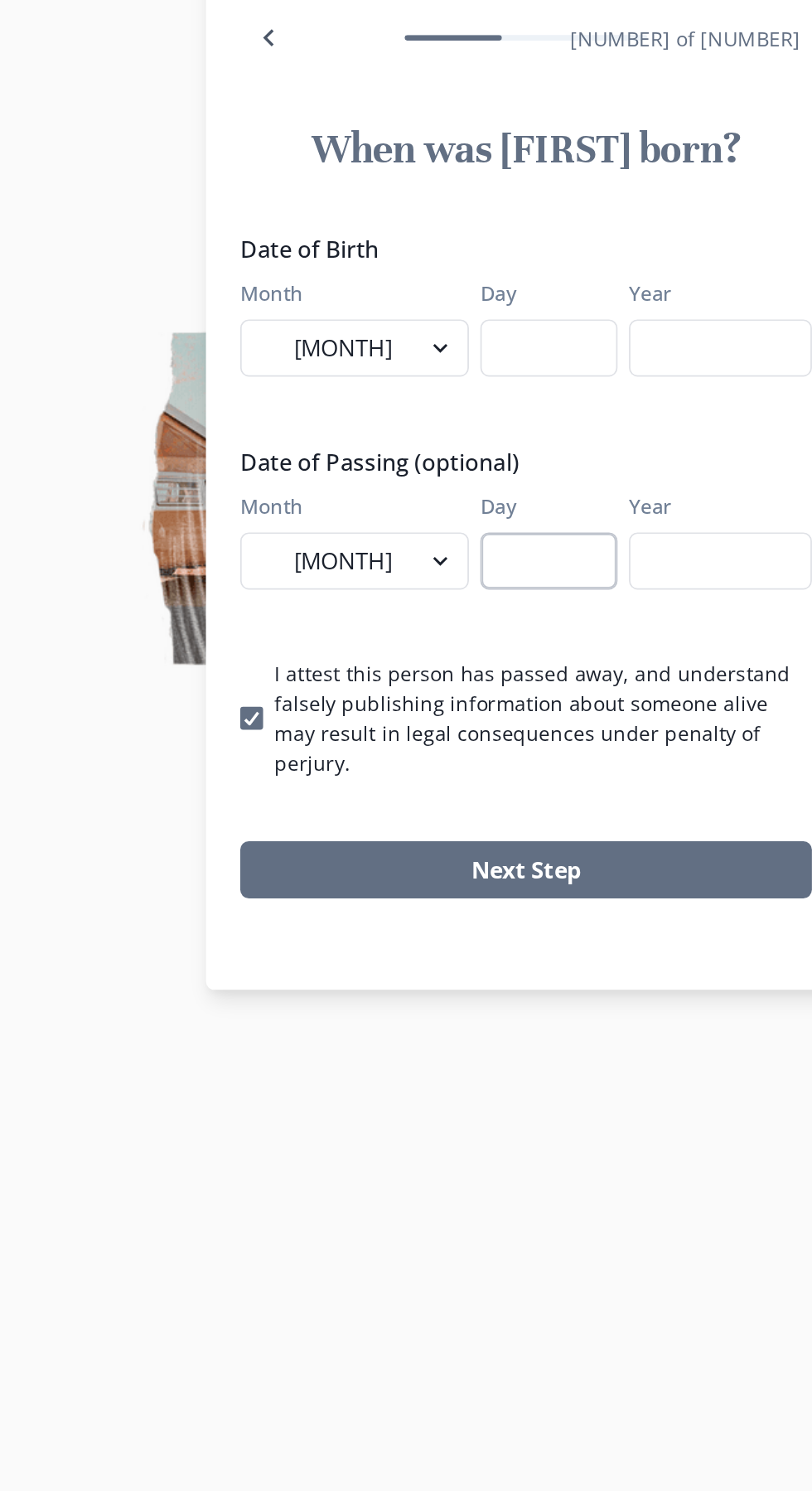 click on "Day" at bounding box center (419, 826) 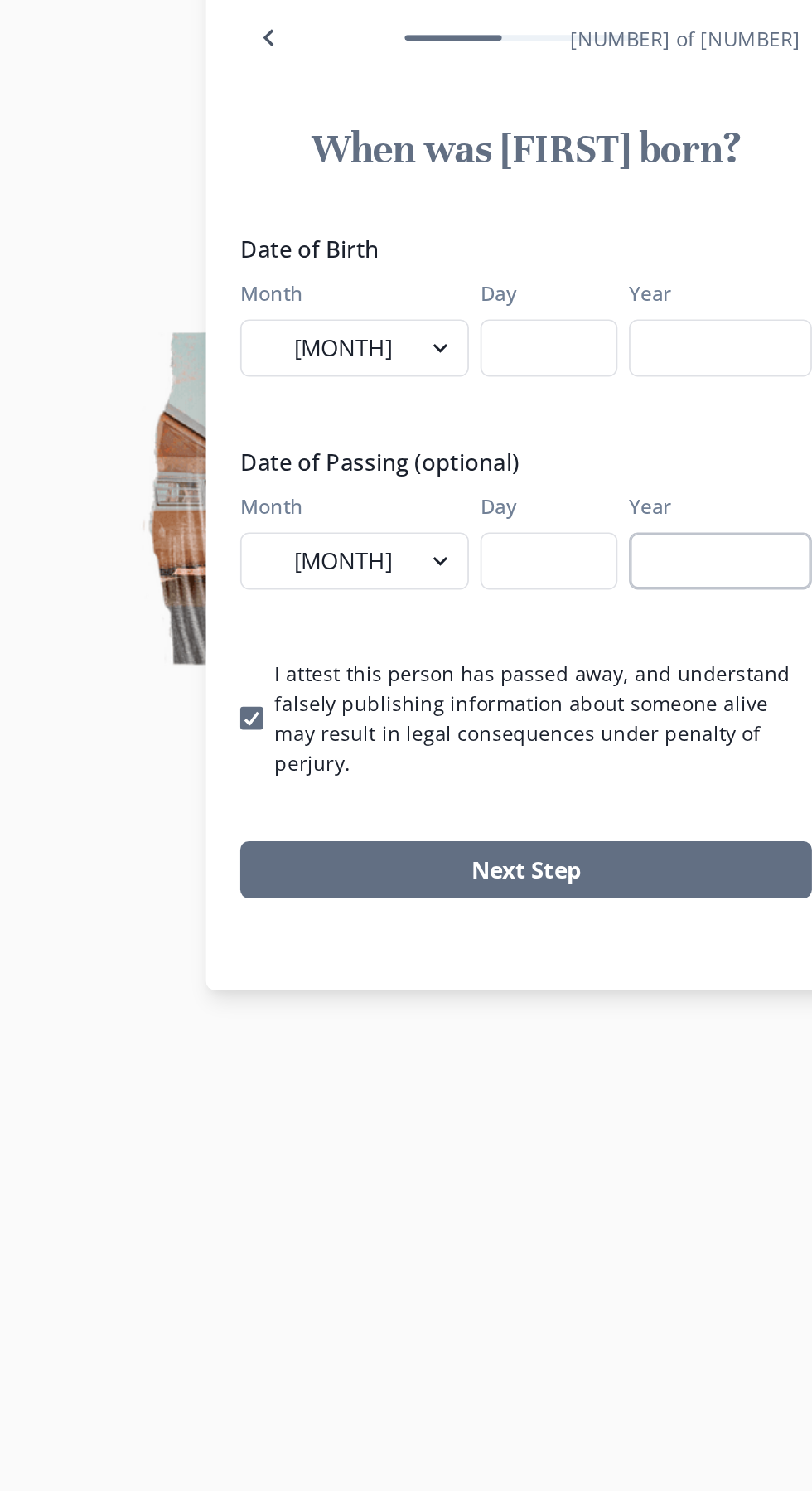 type on "[NUMBER]" 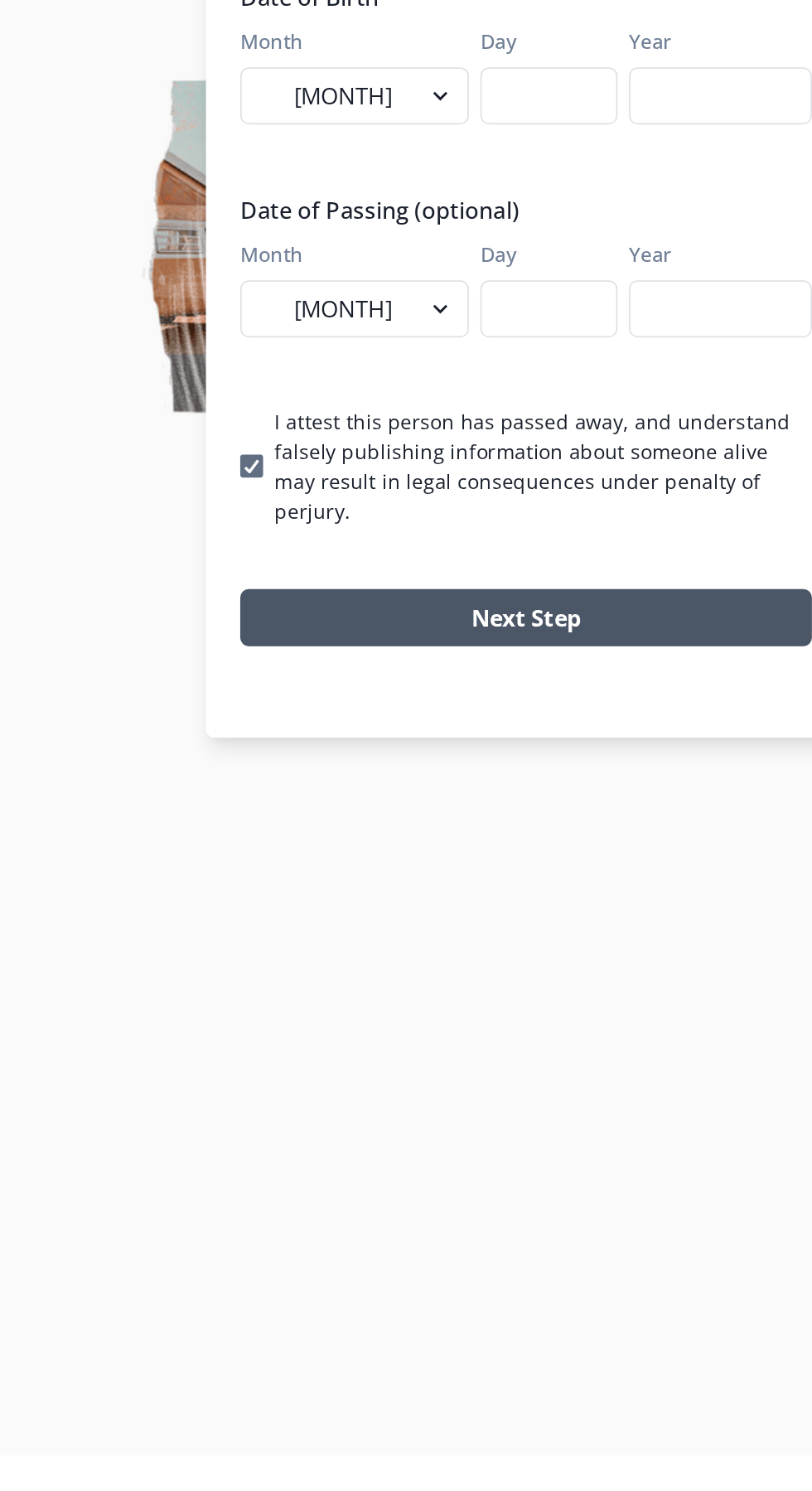 type on "[YEAR]" 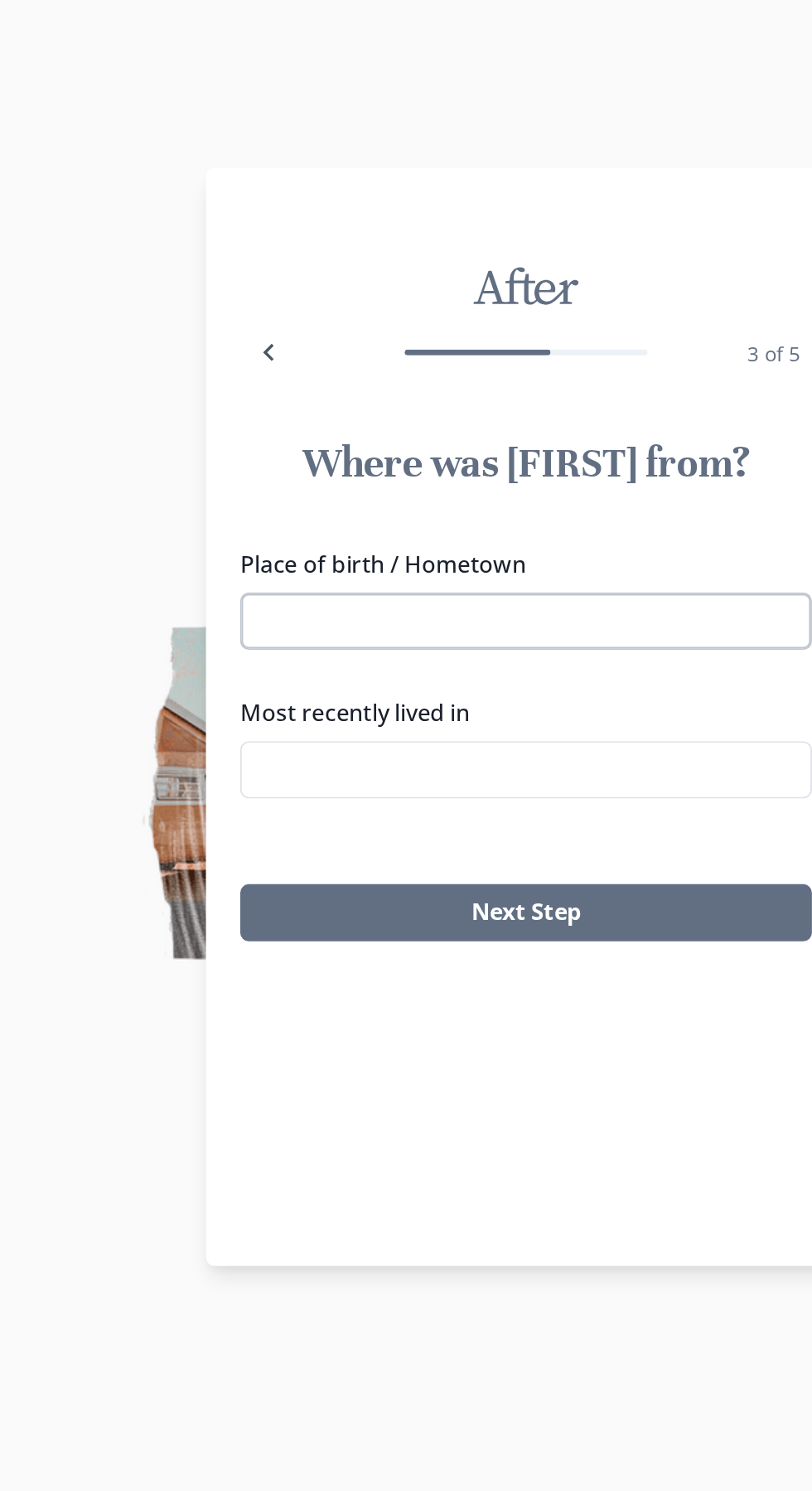 click on "Place of birth / Hometown" at bounding box center [406, 690] 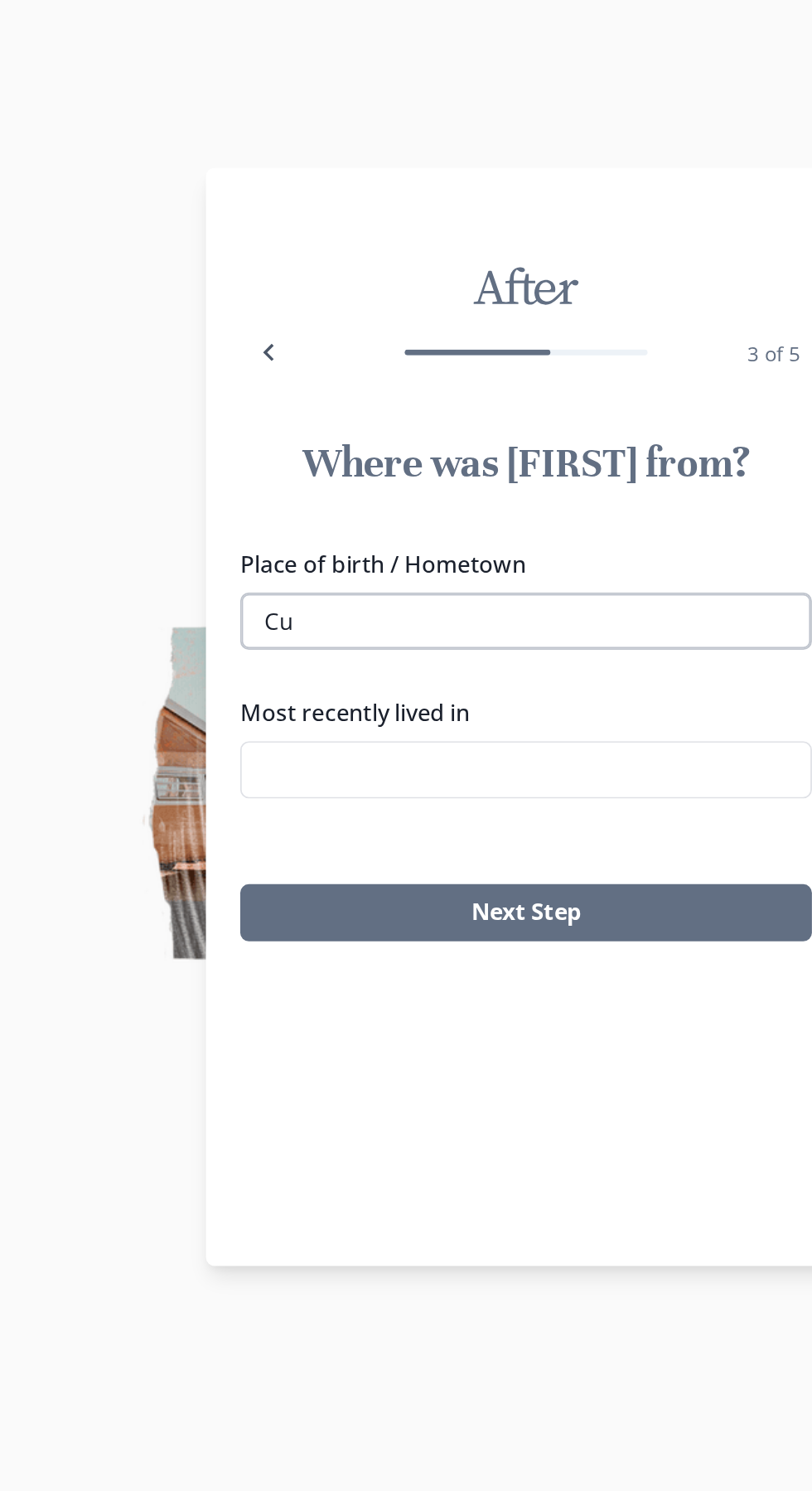 type on "[LAST_PART]" 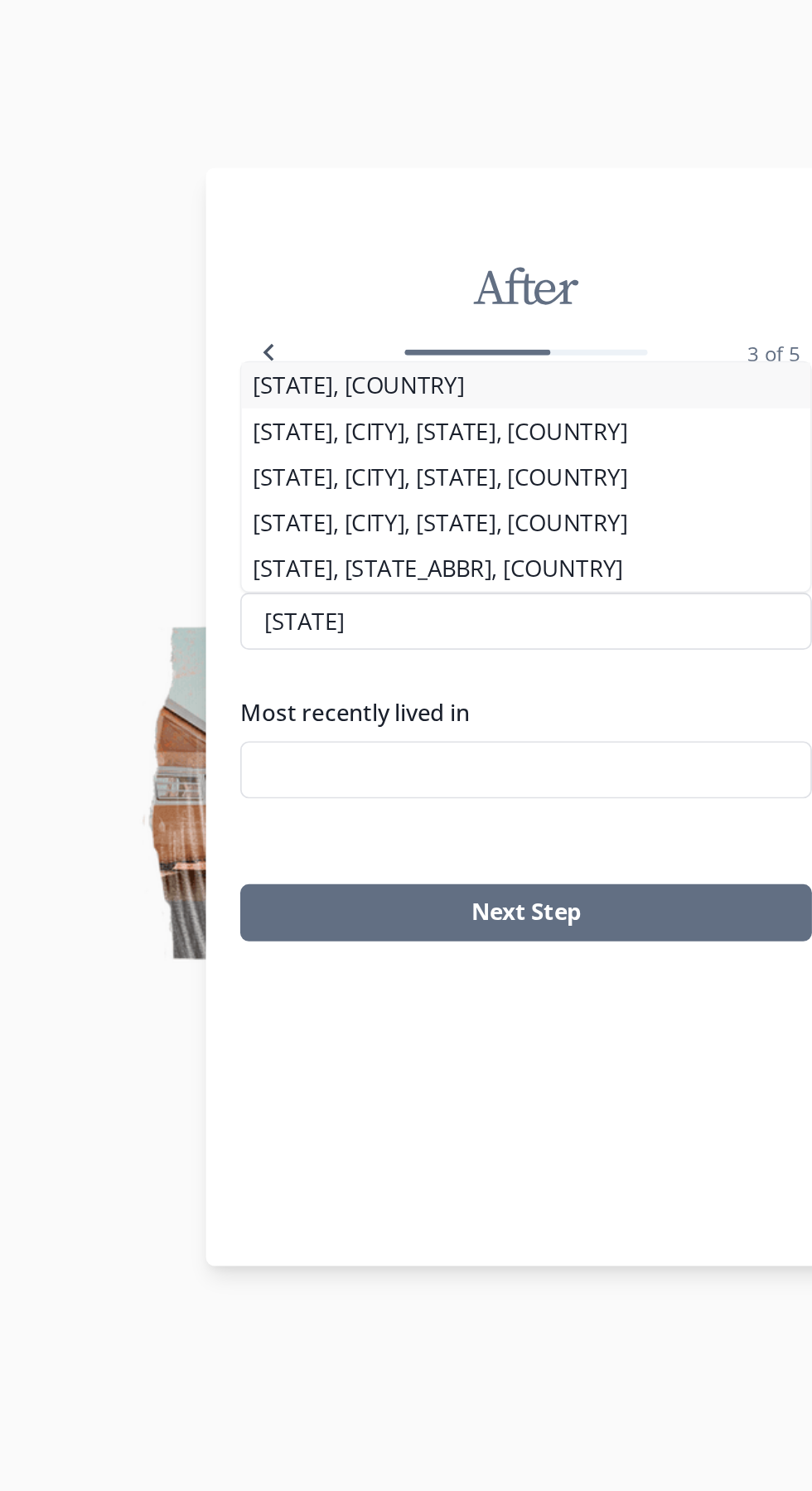 type on "[STATE]" 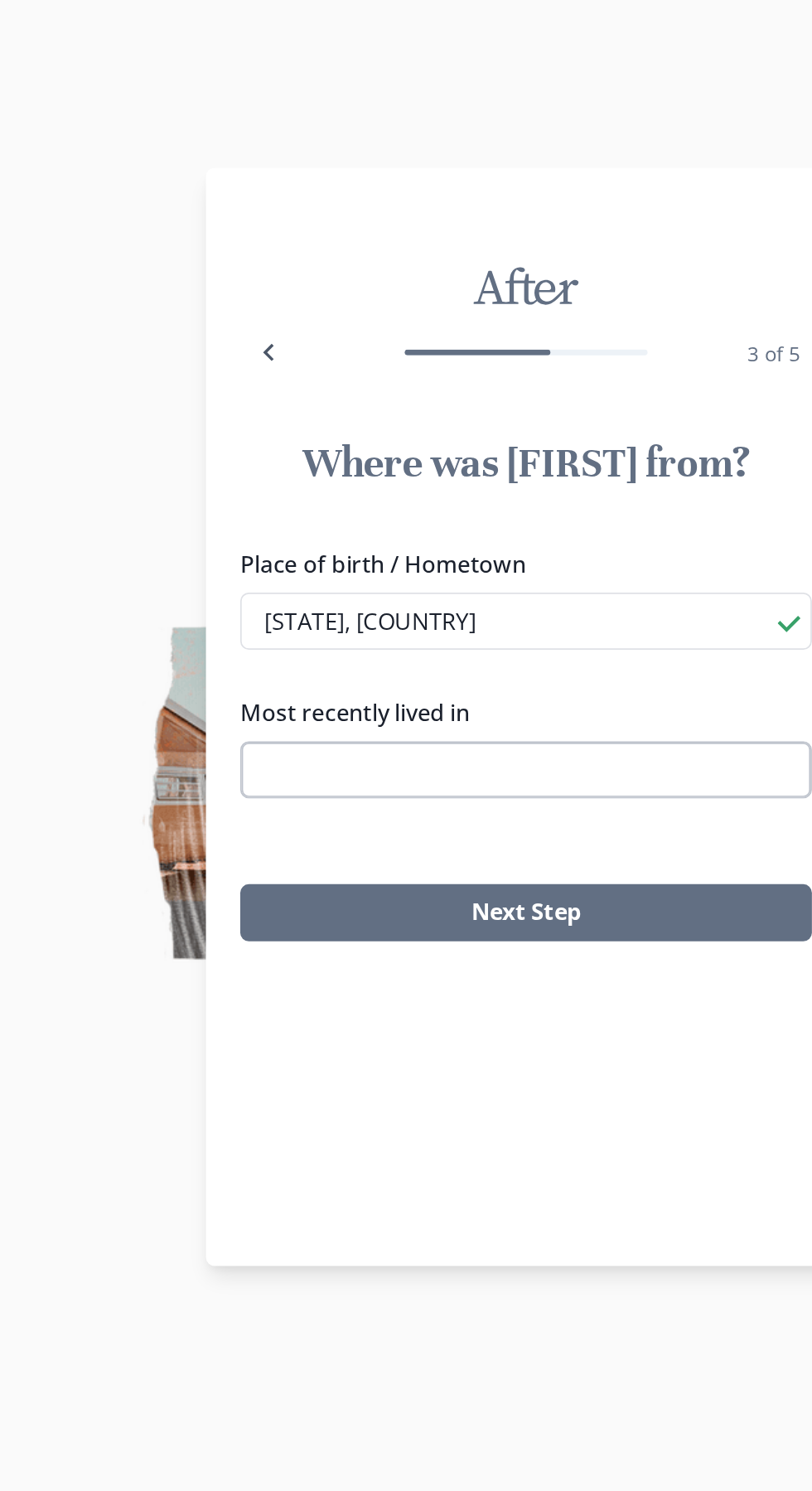 click on "Most recently lived in" at bounding box center (406, 777) 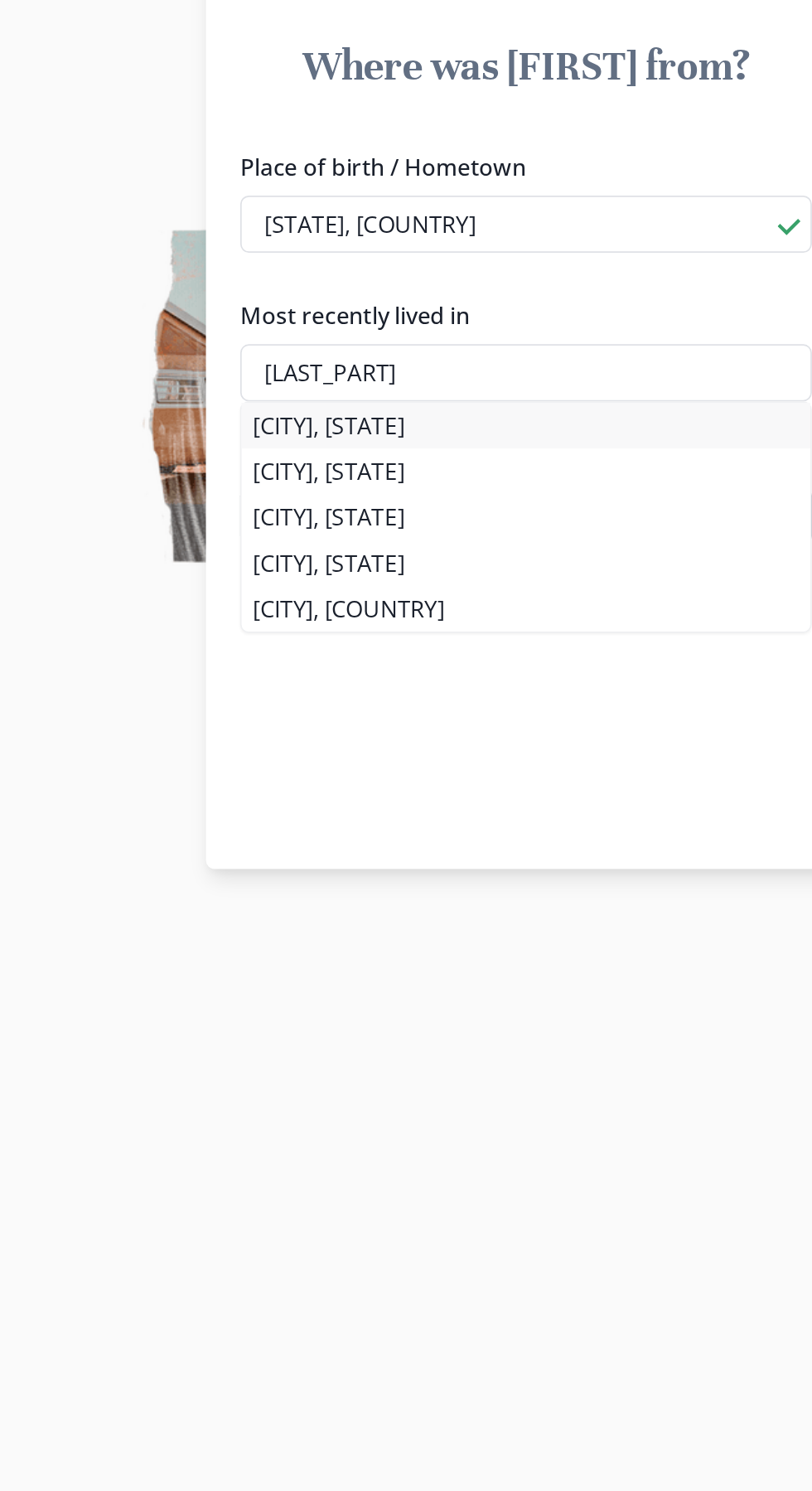 type on "[LAST_PART]" 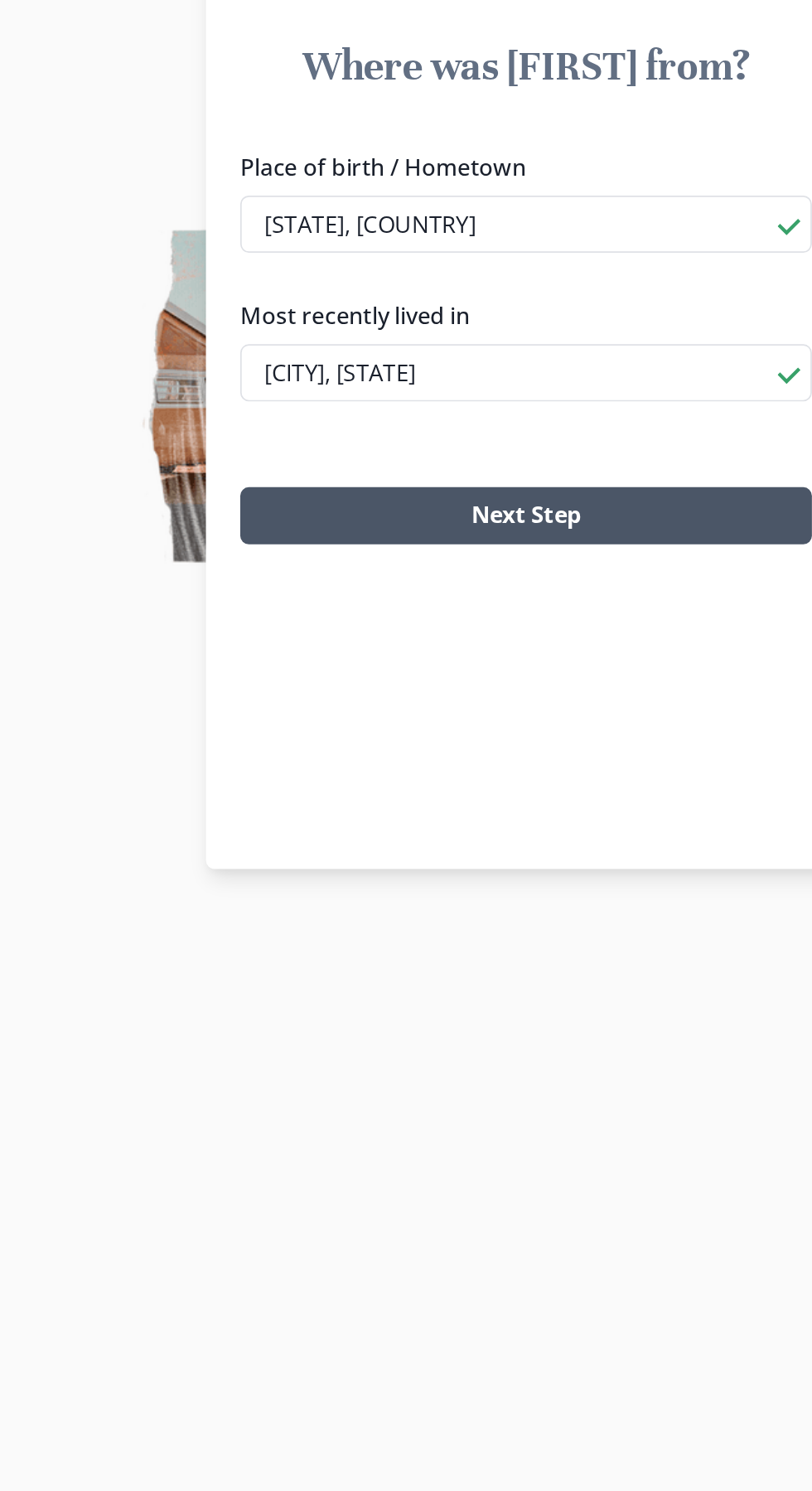 click on "Next Step" at bounding box center (406, 859) 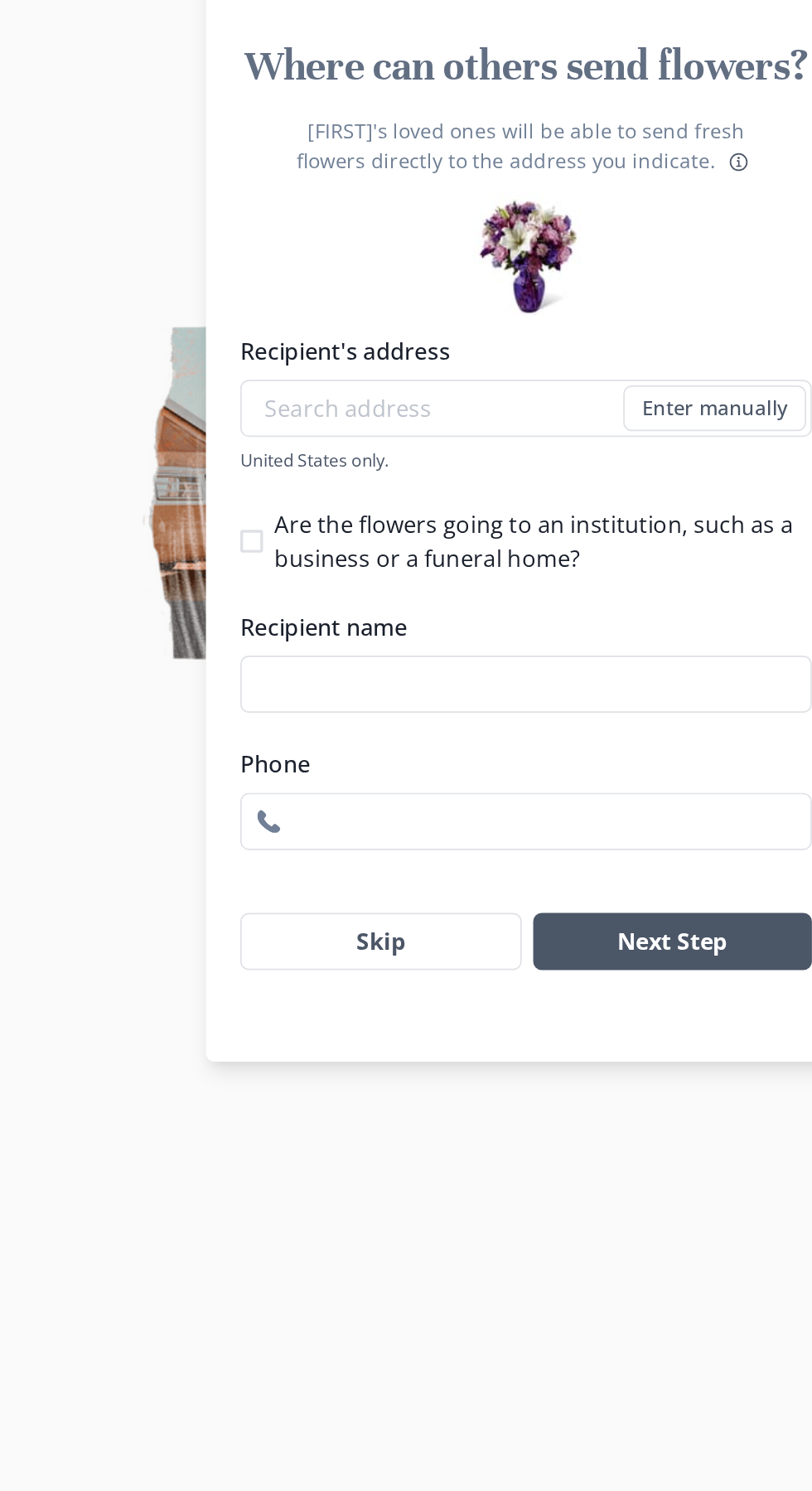 click on "Next Step" at bounding box center [491, 1050] 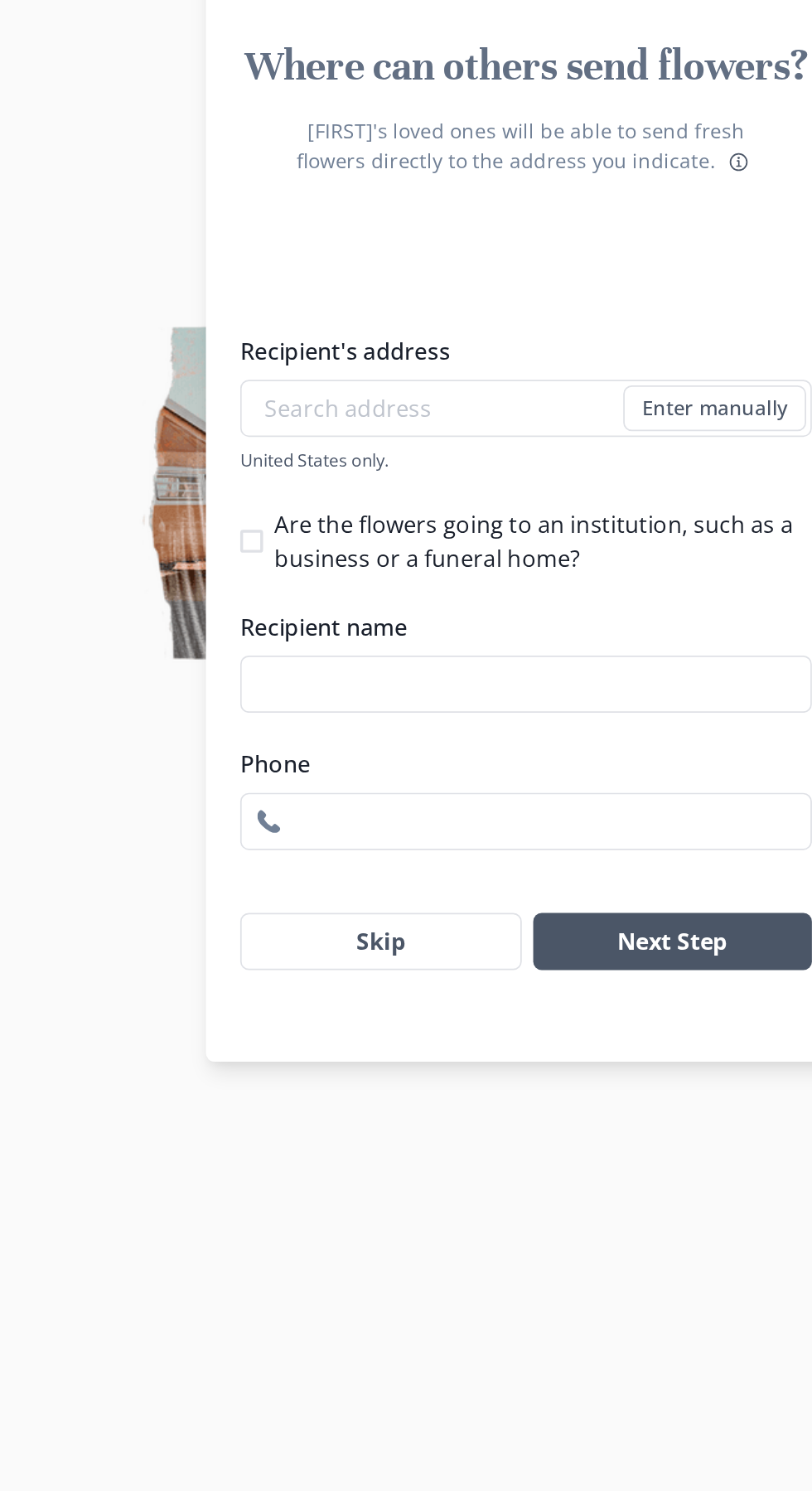 type on "[NUMBER] [STREET]" 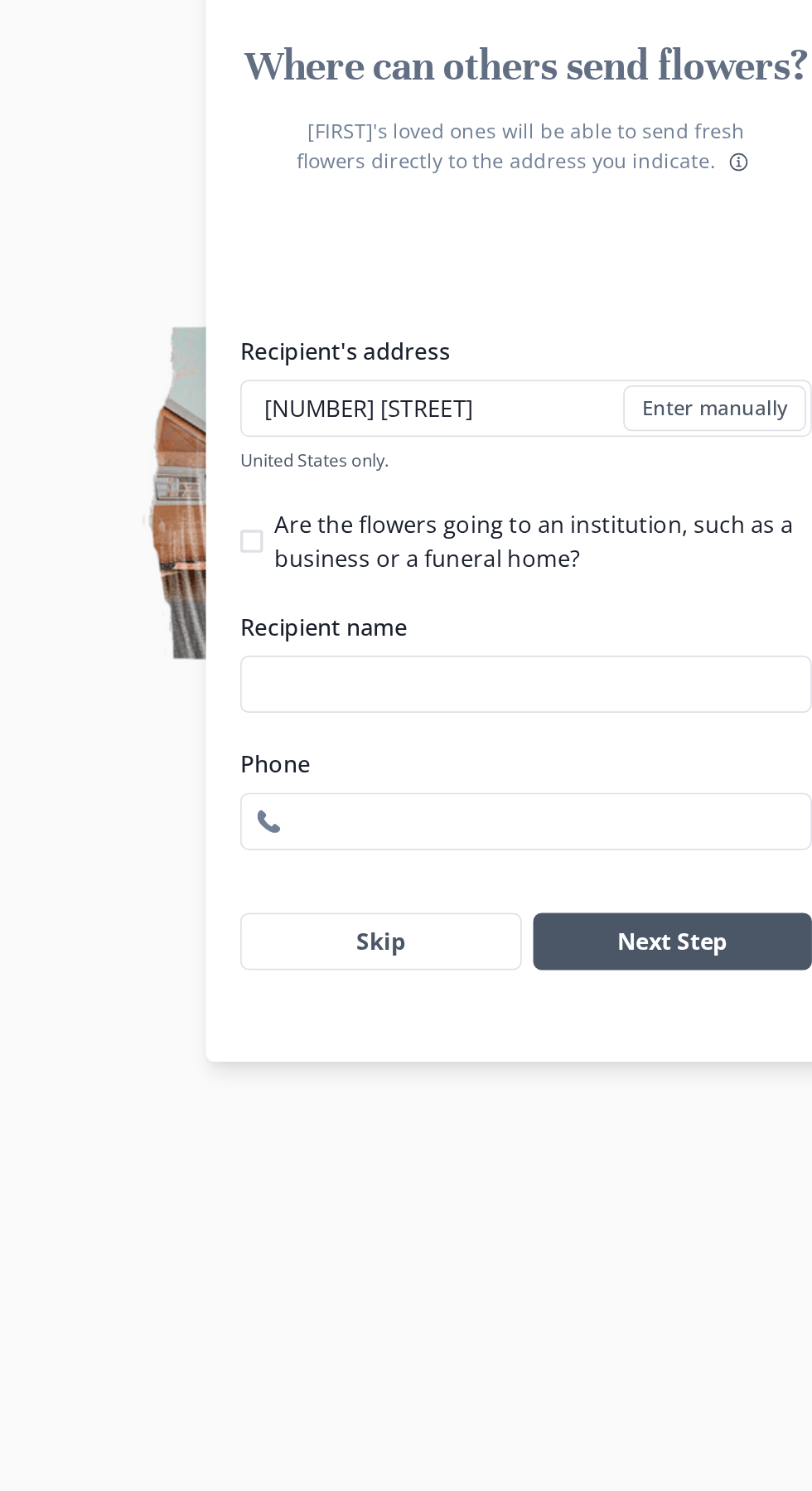 type on "[FIRST] [LAST_NAME]" 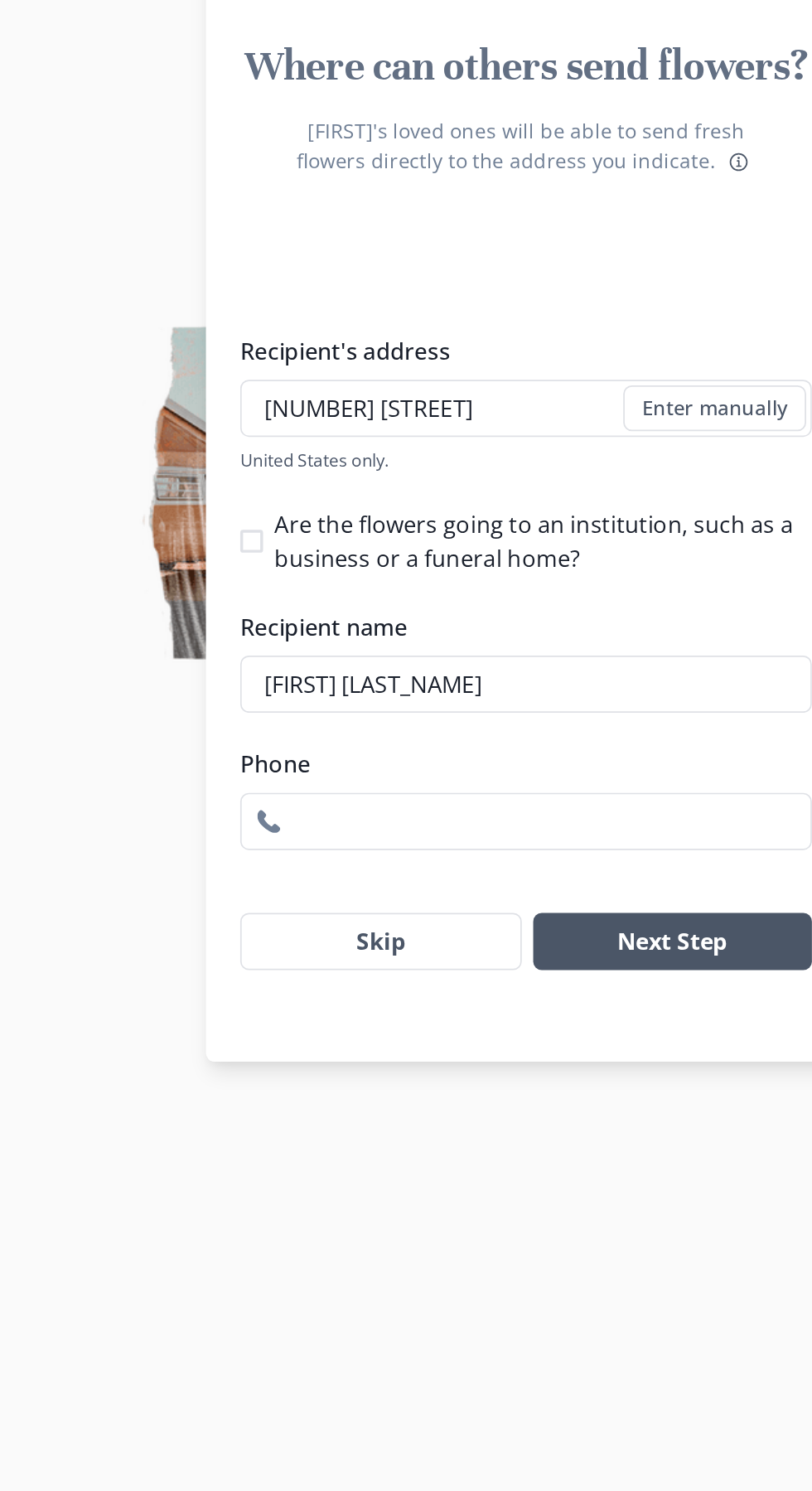 type on "[PHONE]" 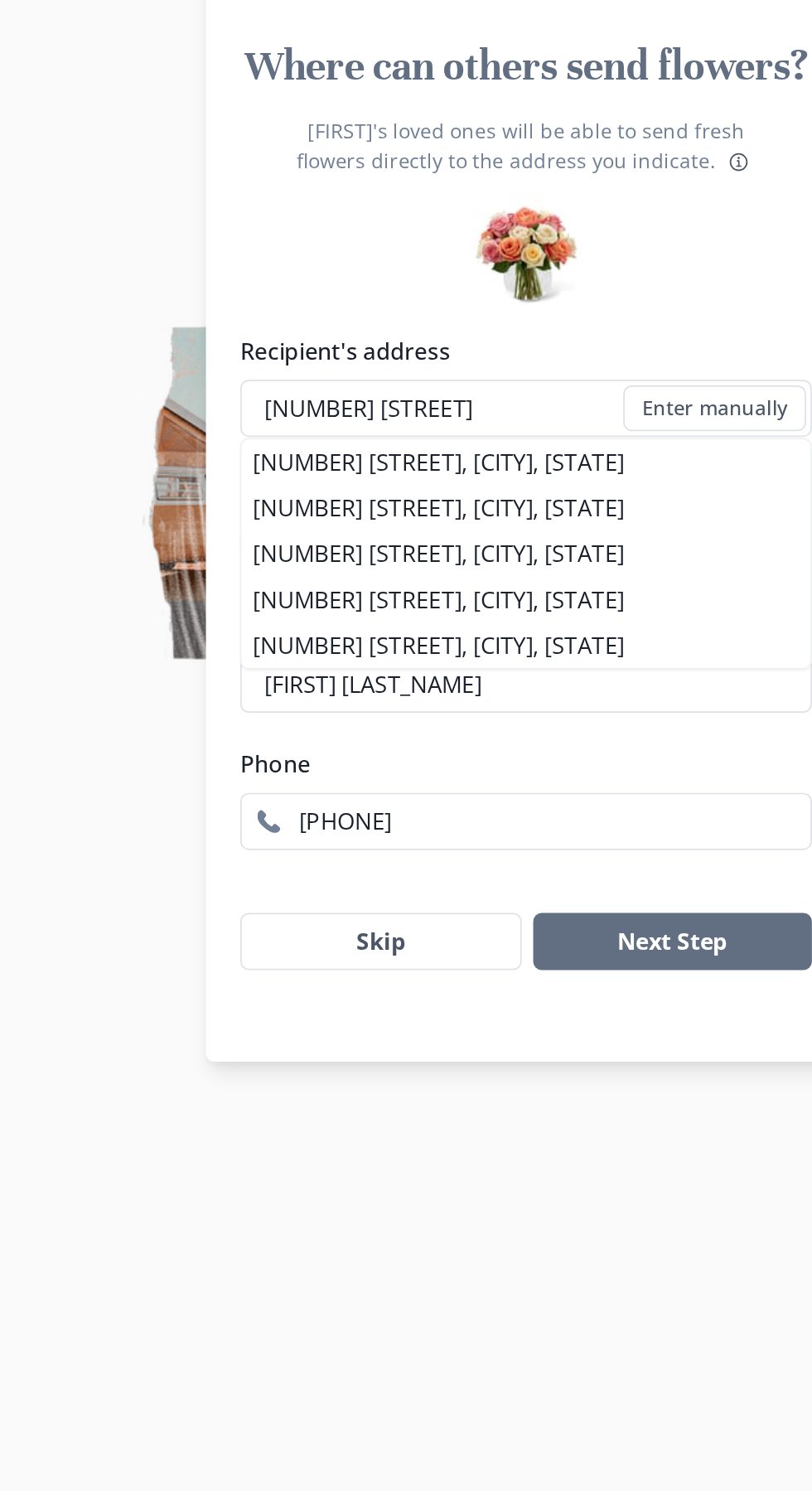 click on "Phone" at bounding box center [401, 947] 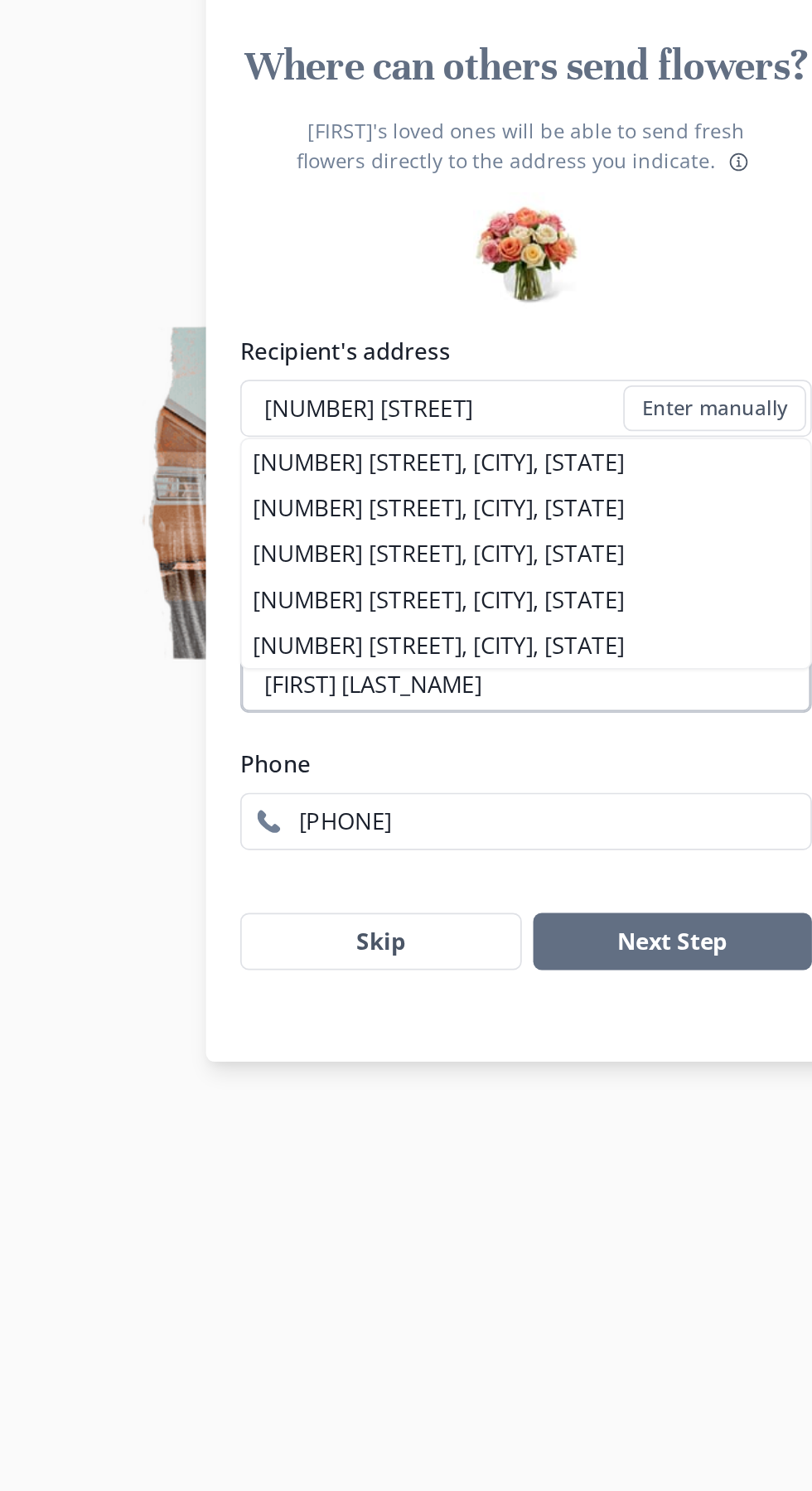 click on "[FIRST] [LAST_NAME]" at bounding box center (406, 901) 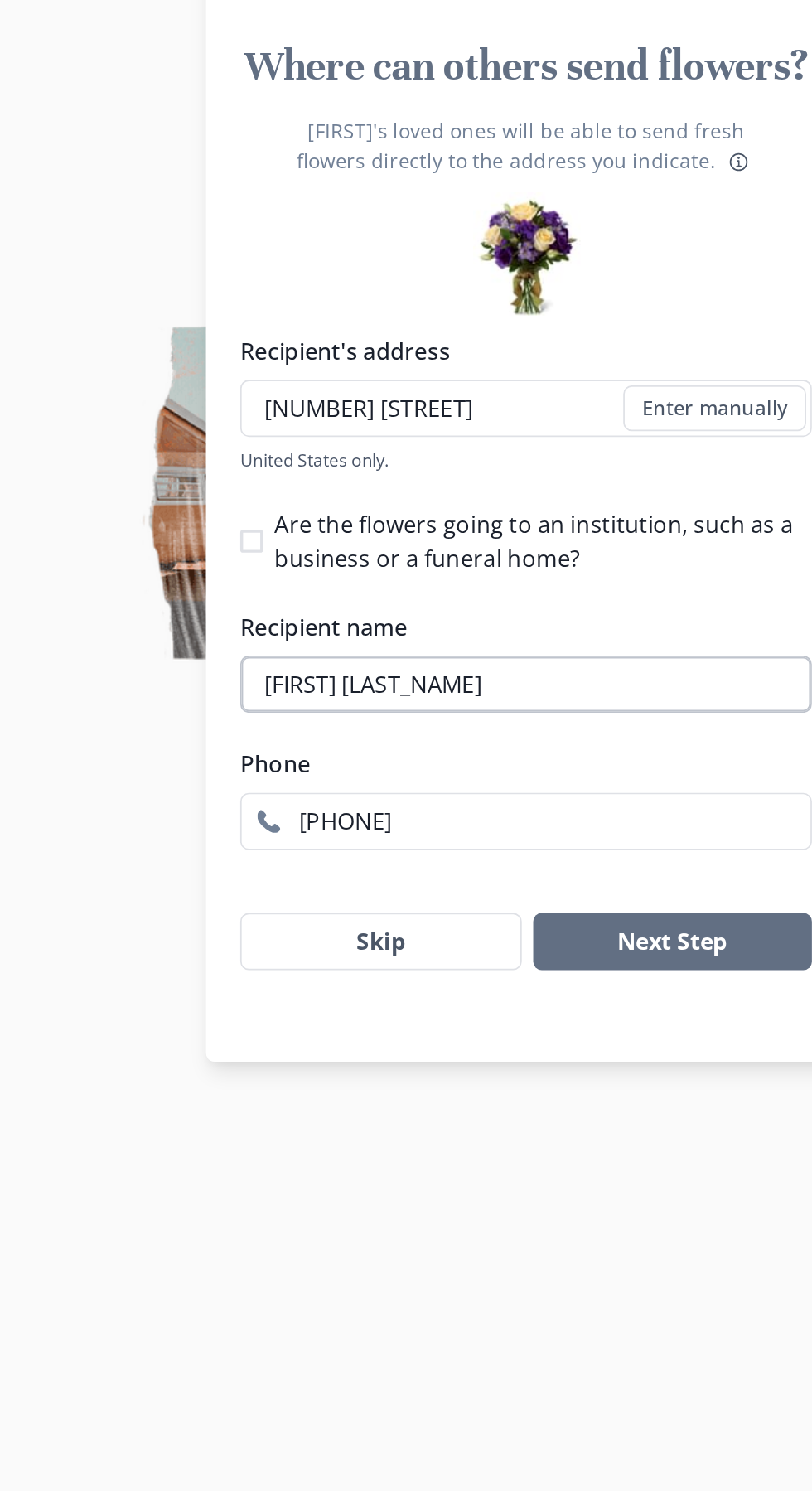 click on "[FIRST] [LAST_NAME]" at bounding box center [406, 901] 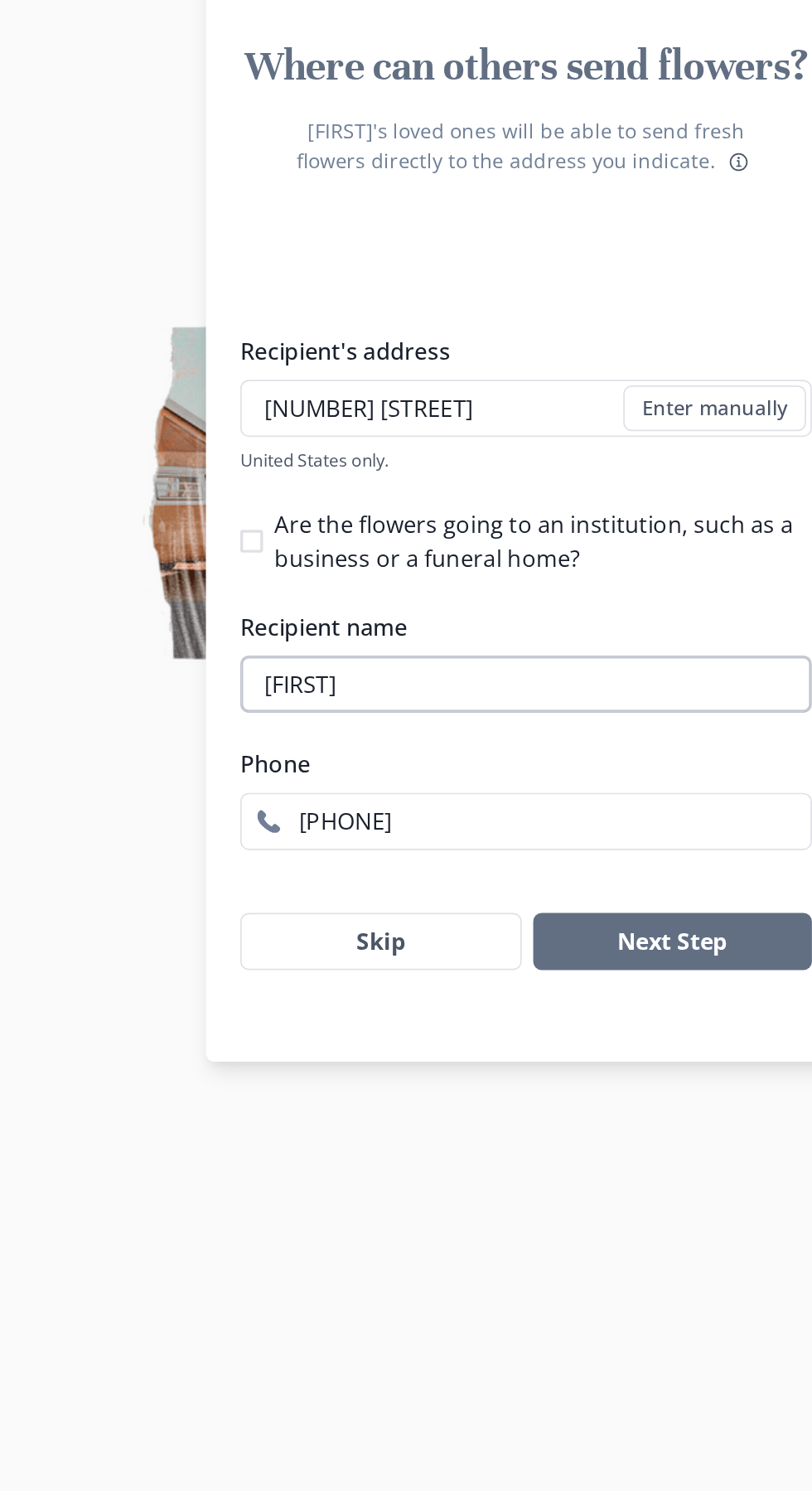 type on "[FIRST_PART]" 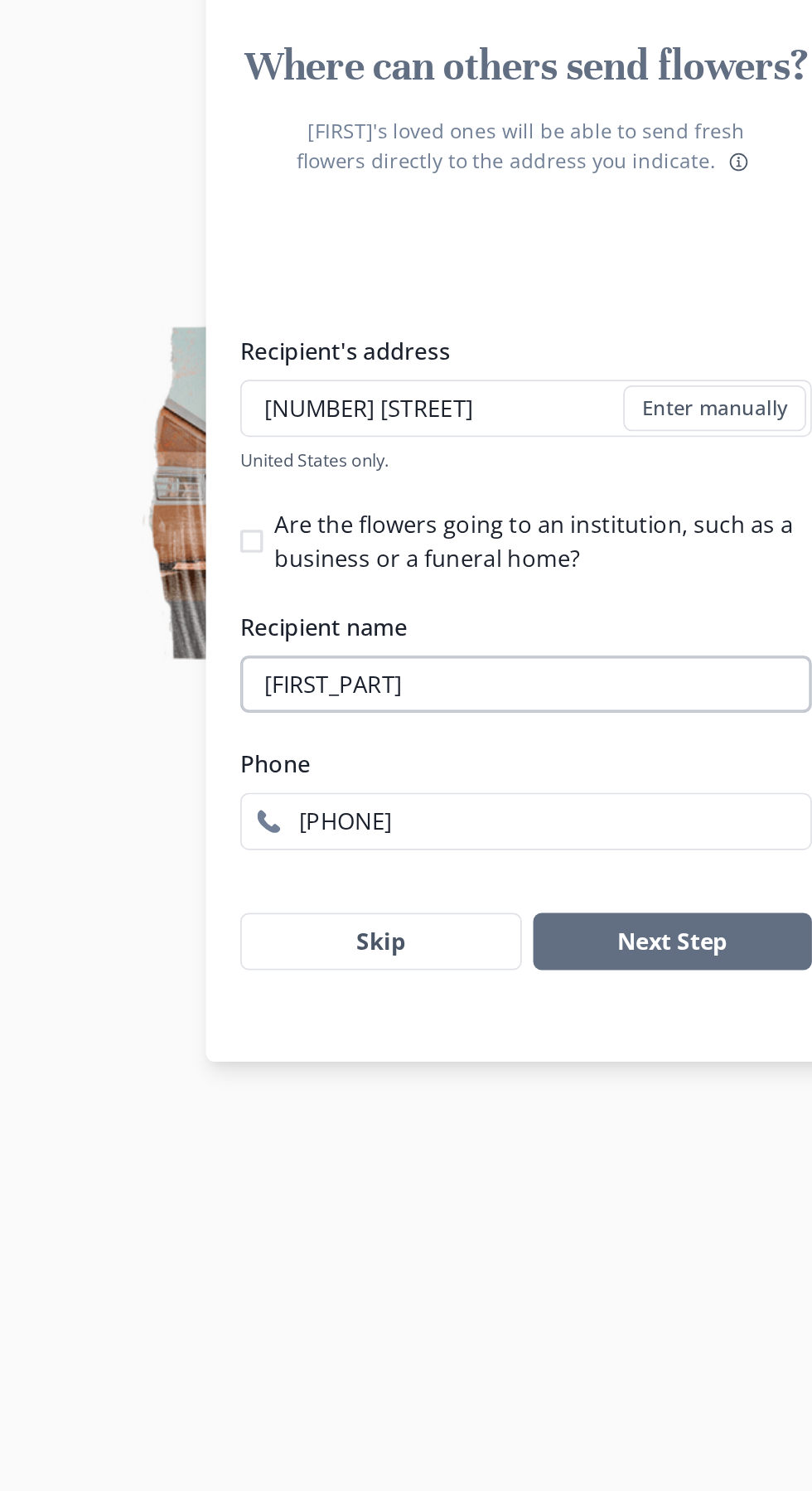 type 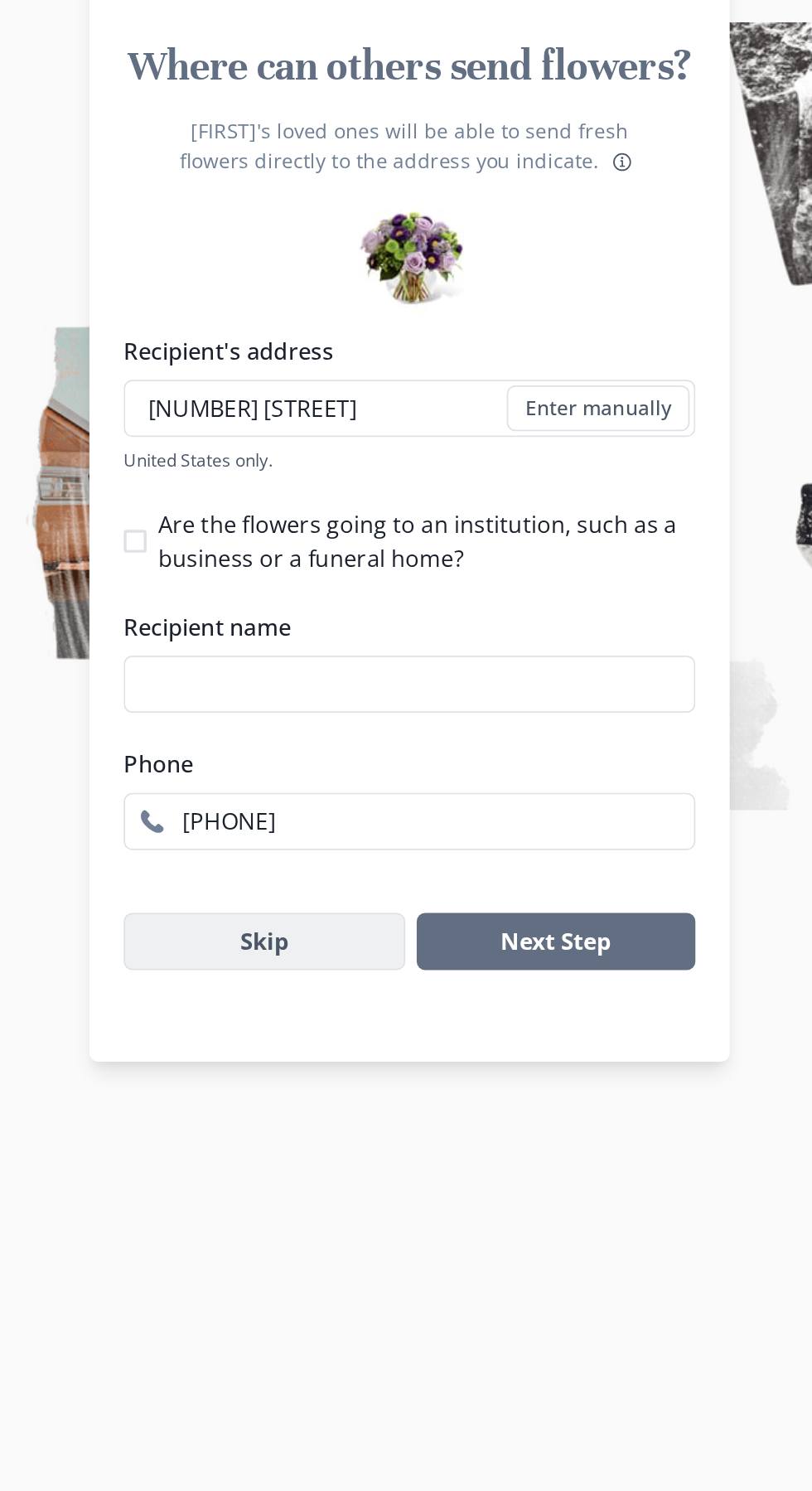 click on "Skip" at bounding box center (321, 1050) 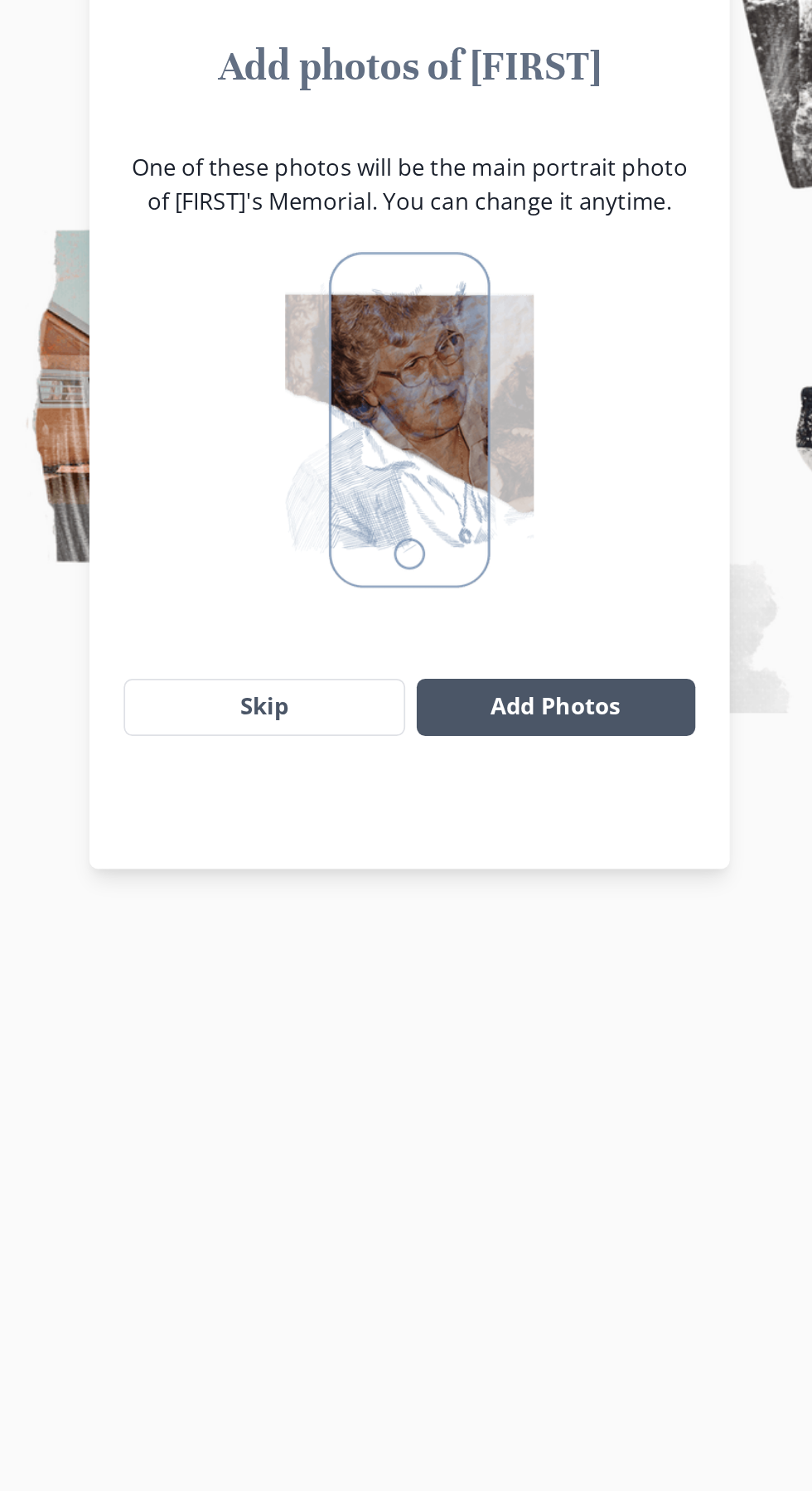 click on "Add Photos" at bounding box center [491, 971] 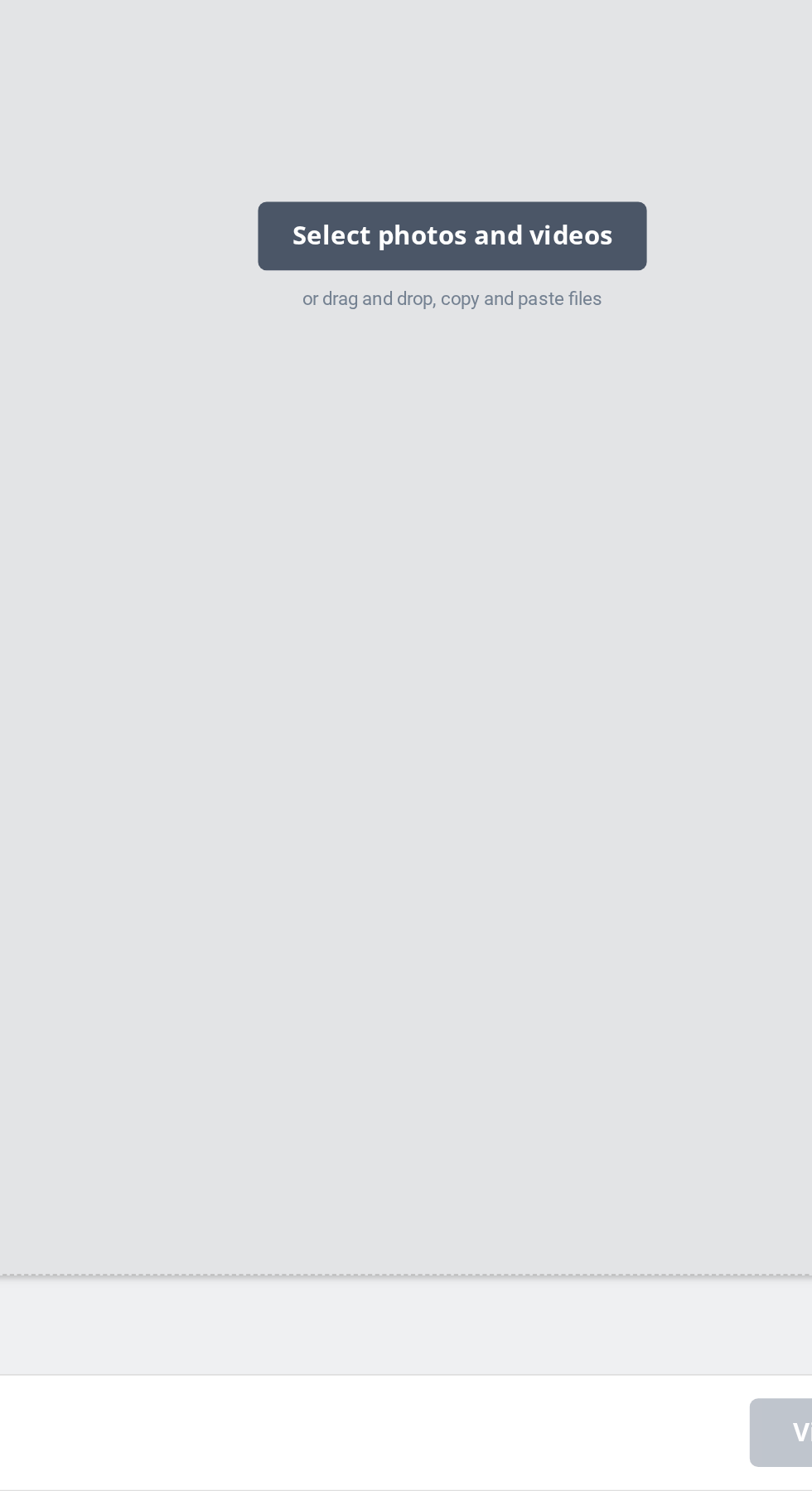 click on "Select photos and videos" at bounding box center [431, 763] 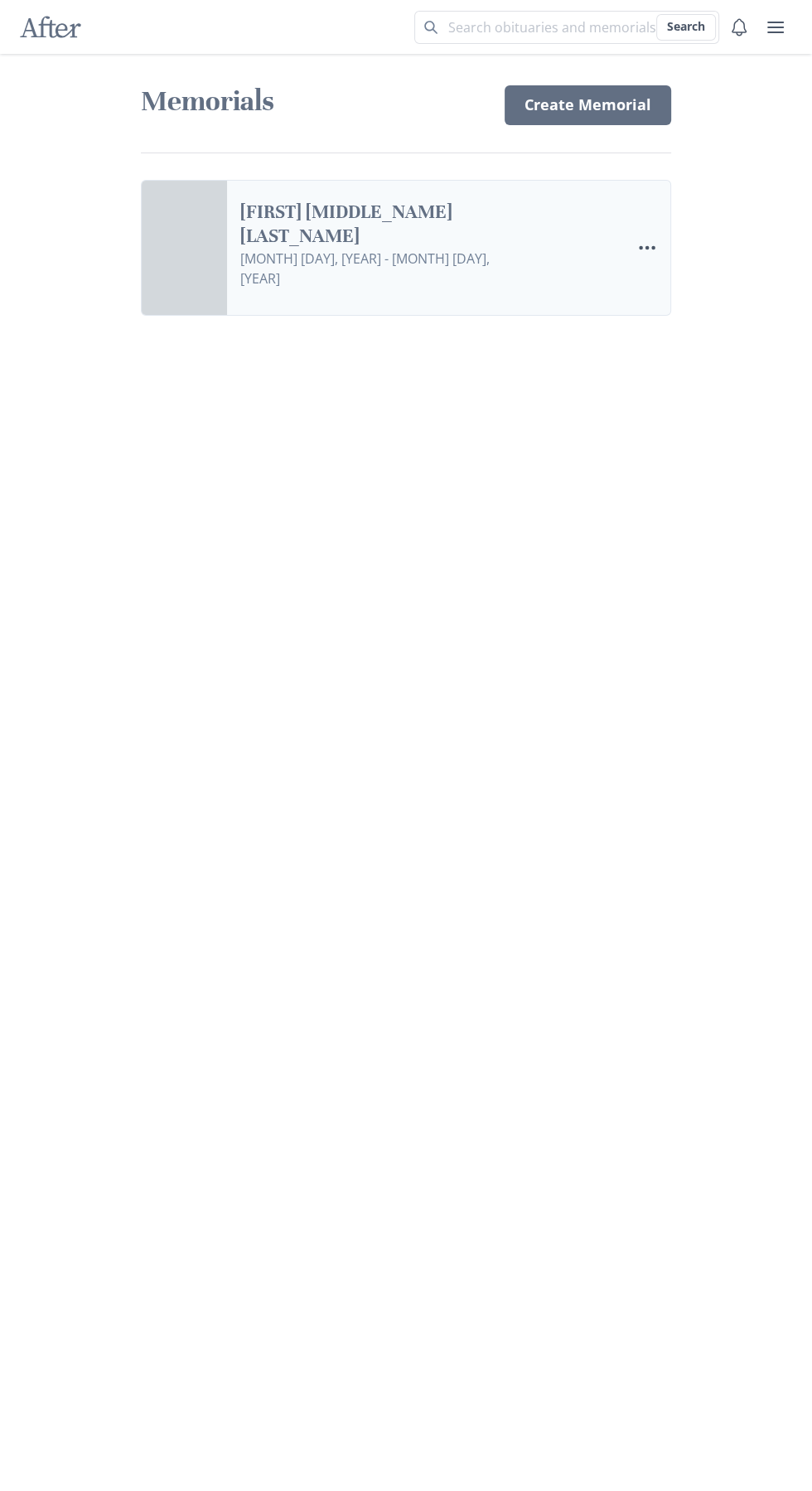 click on "[FIRST] [MIDDLE_NAME] [LAST_NAME]" at bounding box center [386, 225] 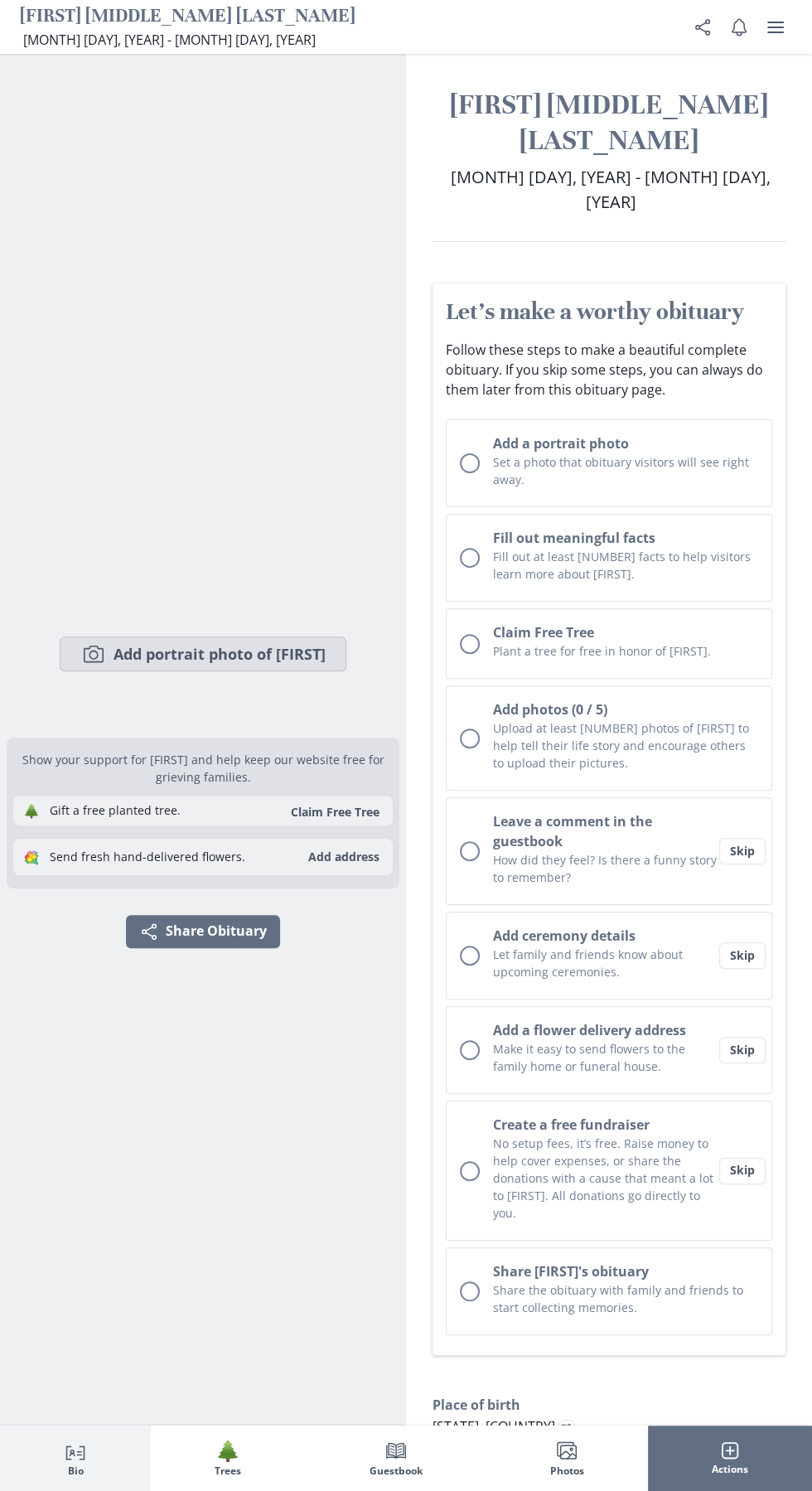 click on "Camera Add portrait photo of [FIRST]" at bounding box center [203, 654] 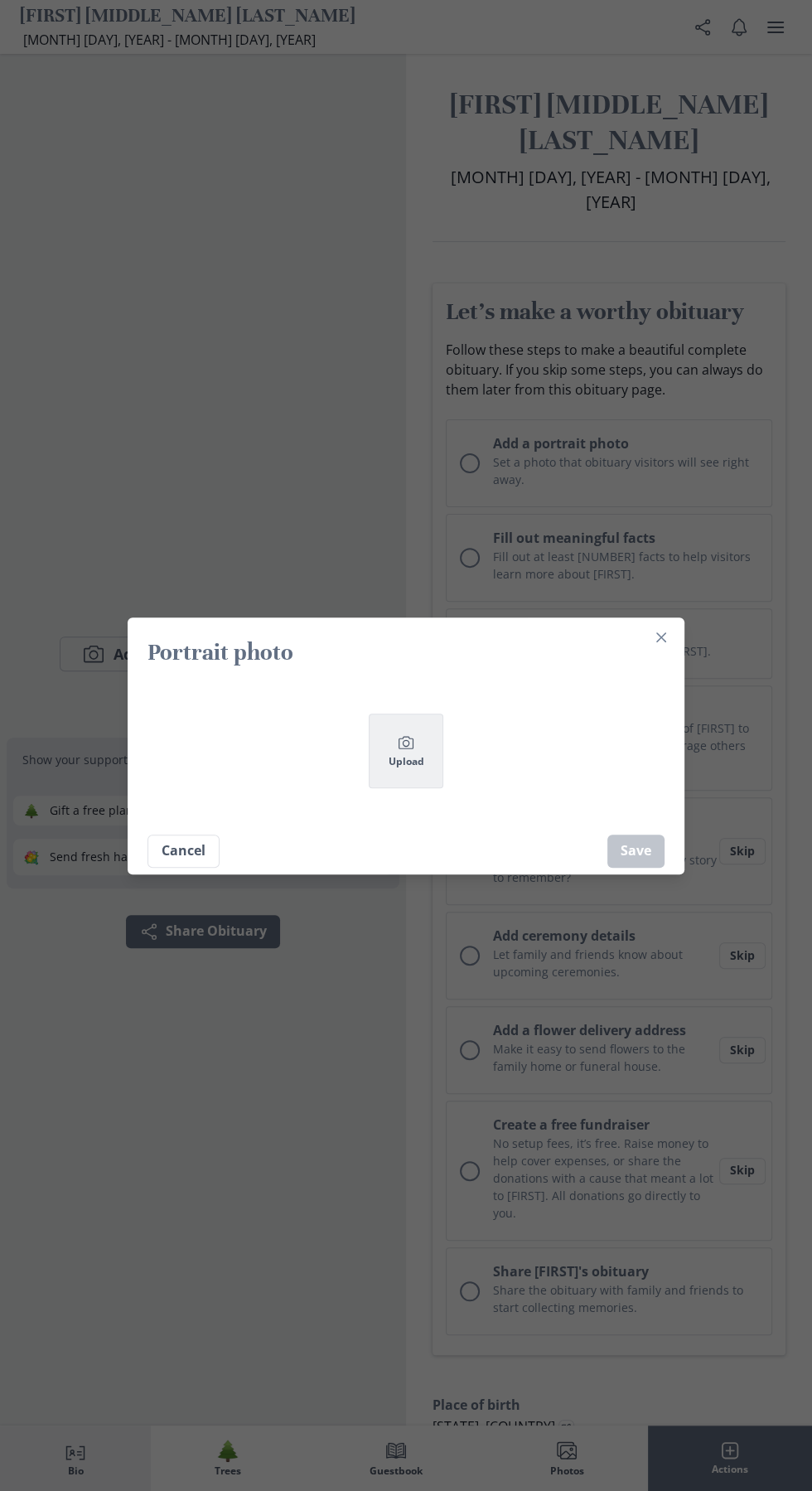 click on "Camera" at bounding box center [406, 743] 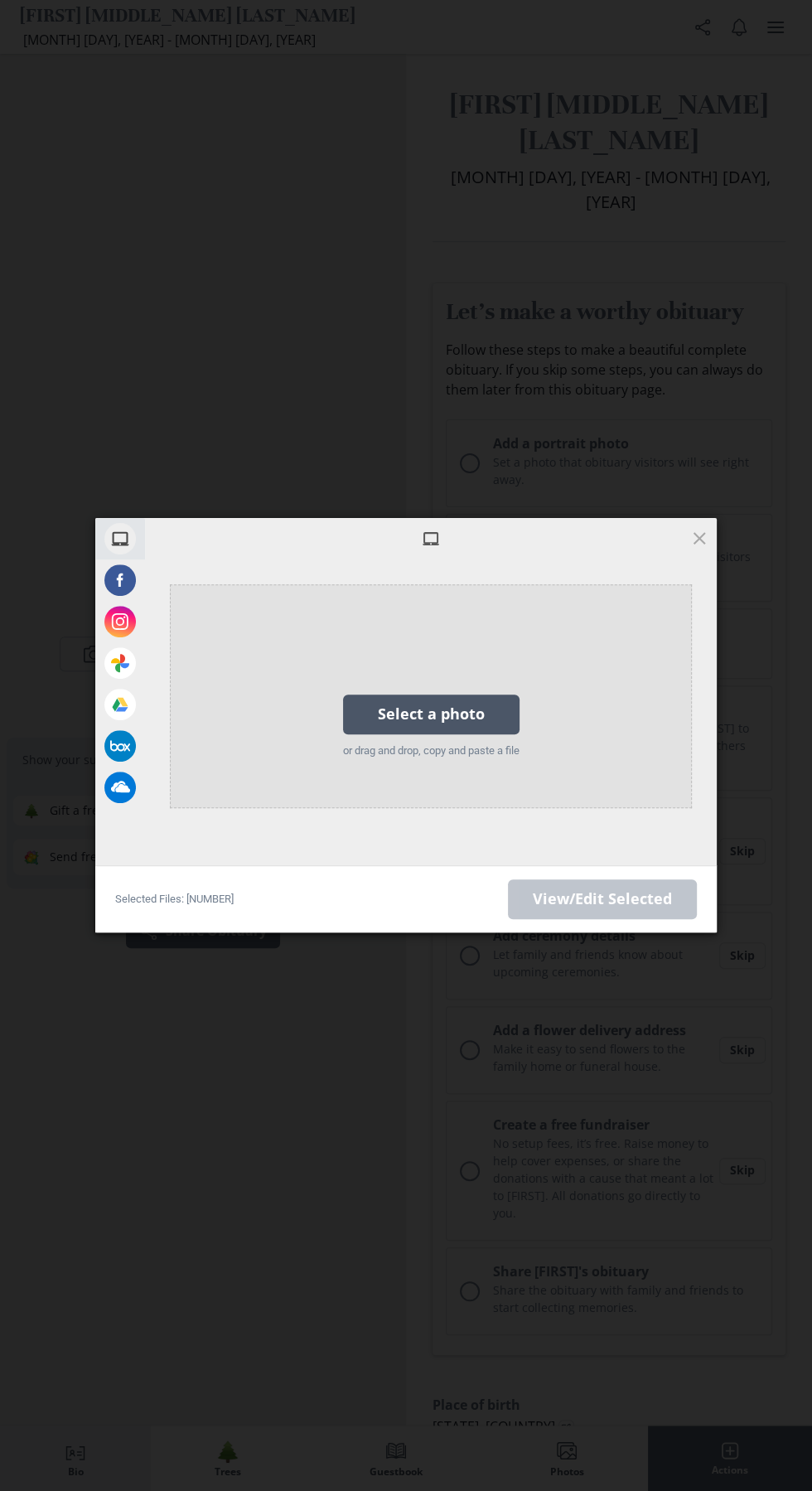 click on "Select a photo" at bounding box center (431, 714) 